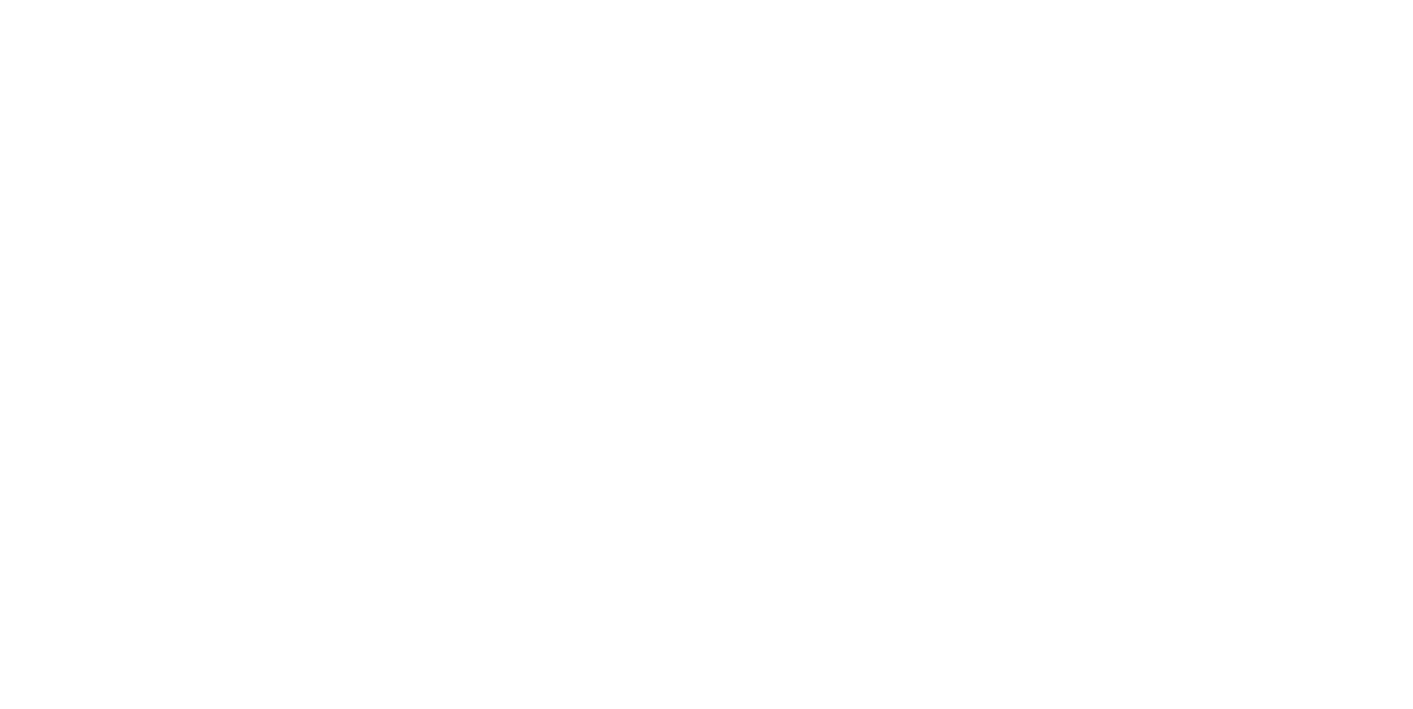 scroll, scrollTop: 0, scrollLeft: 0, axis: both 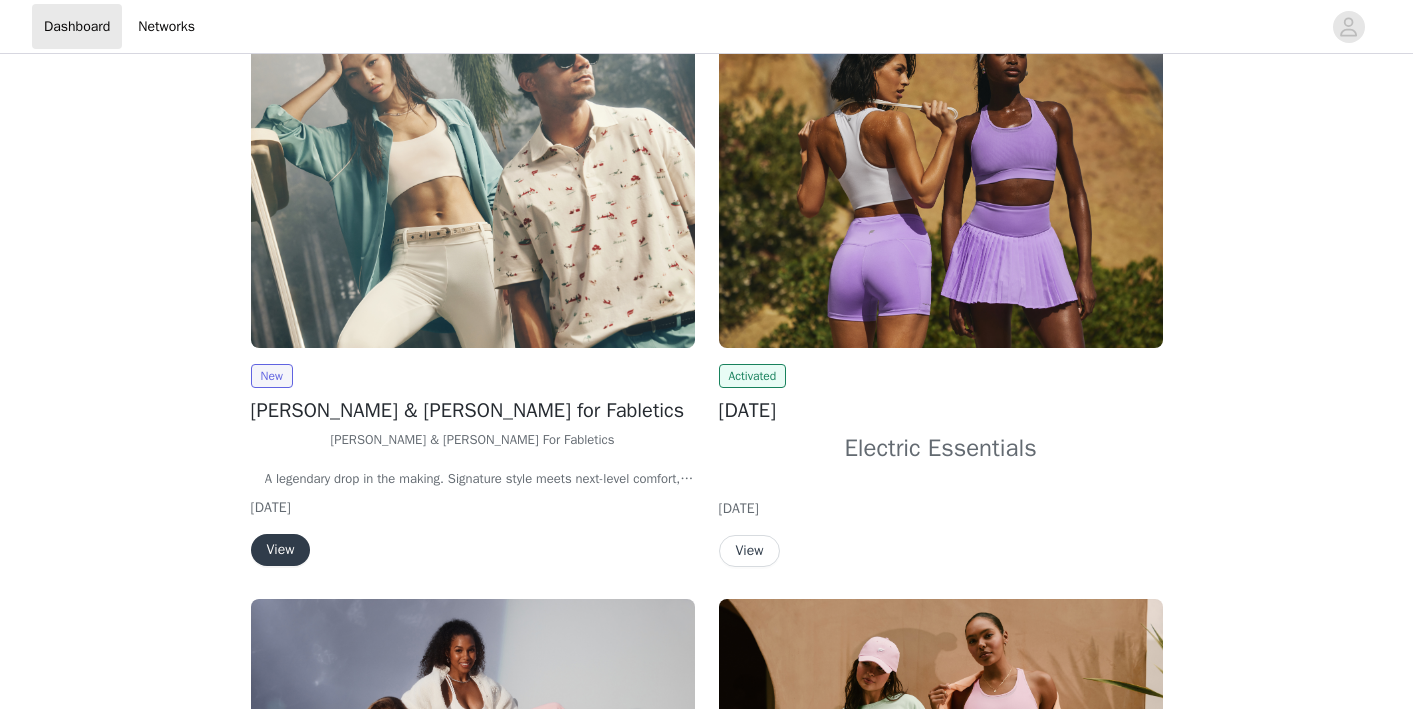 click at bounding box center (473, 181) 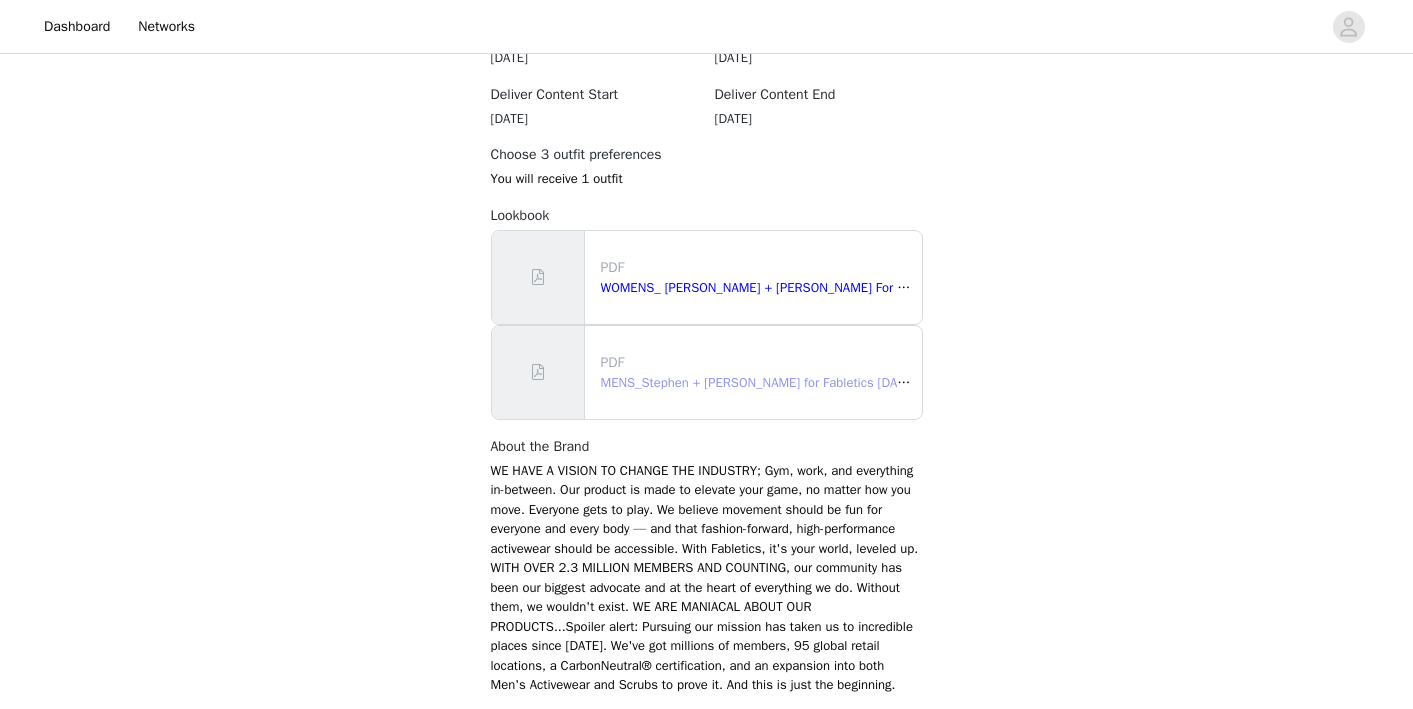 scroll, scrollTop: 1290, scrollLeft: 0, axis: vertical 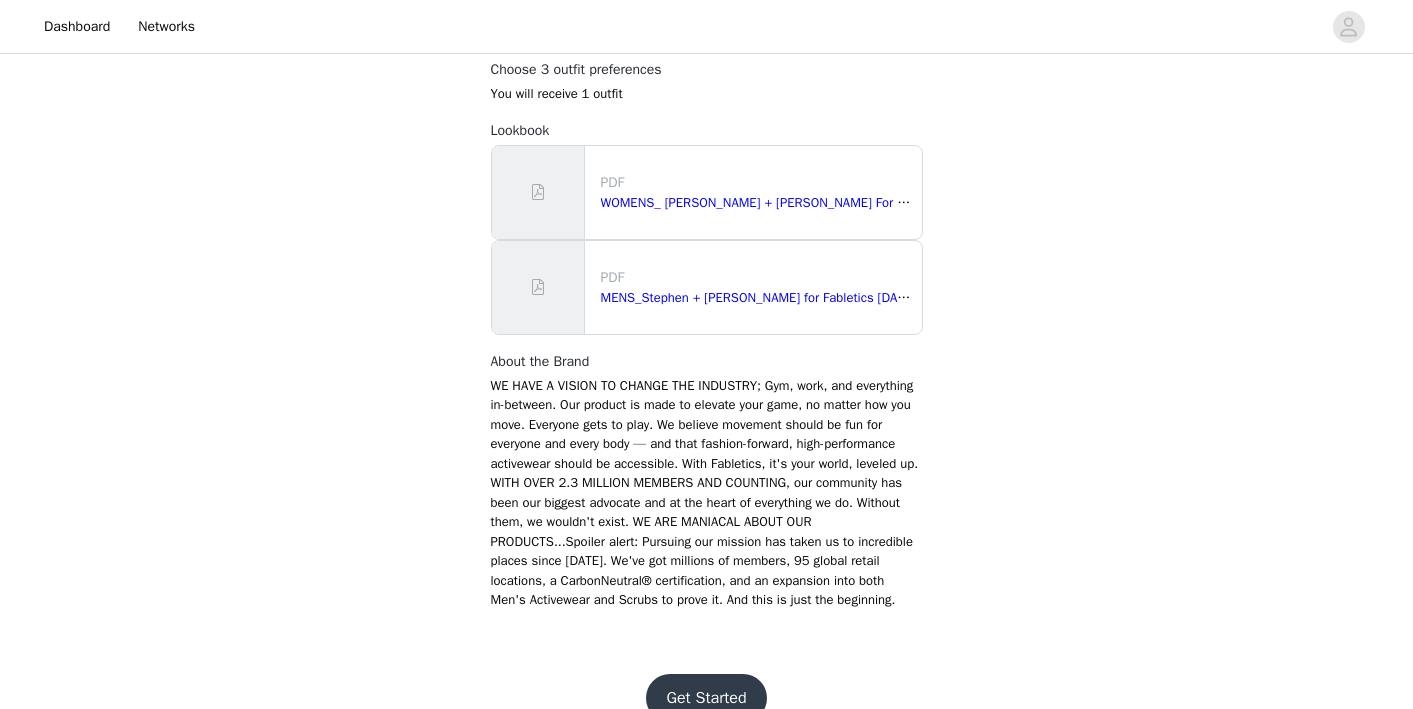 click on "Get Started" at bounding box center [706, 698] 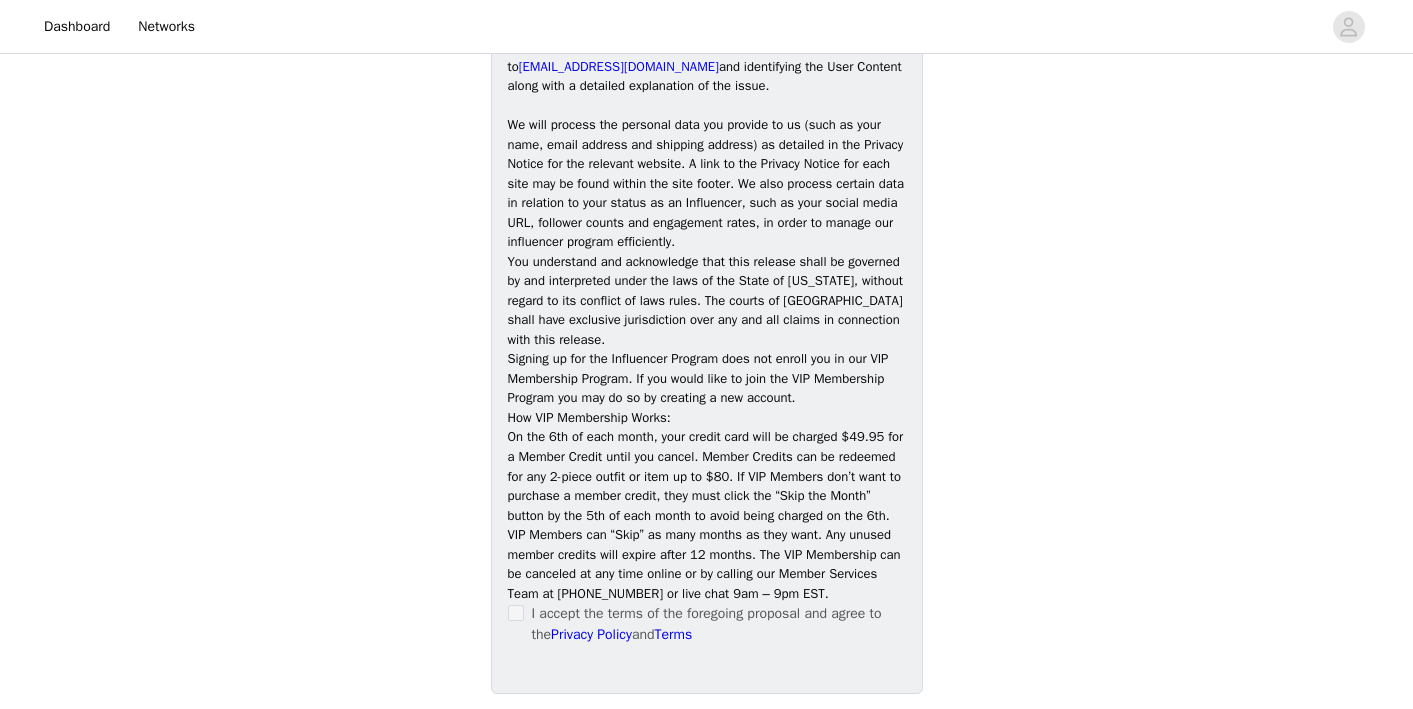 scroll, scrollTop: 2425, scrollLeft: 0, axis: vertical 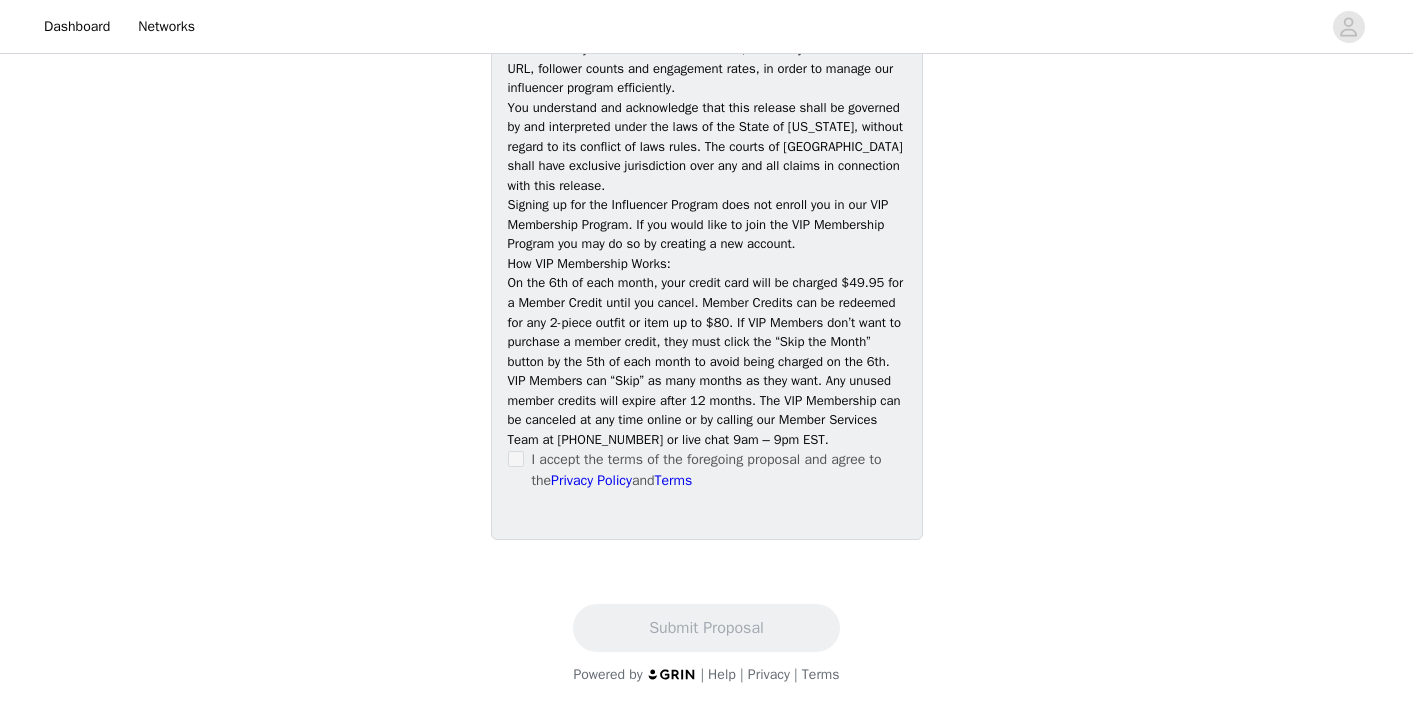 click at bounding box center (516, 459) 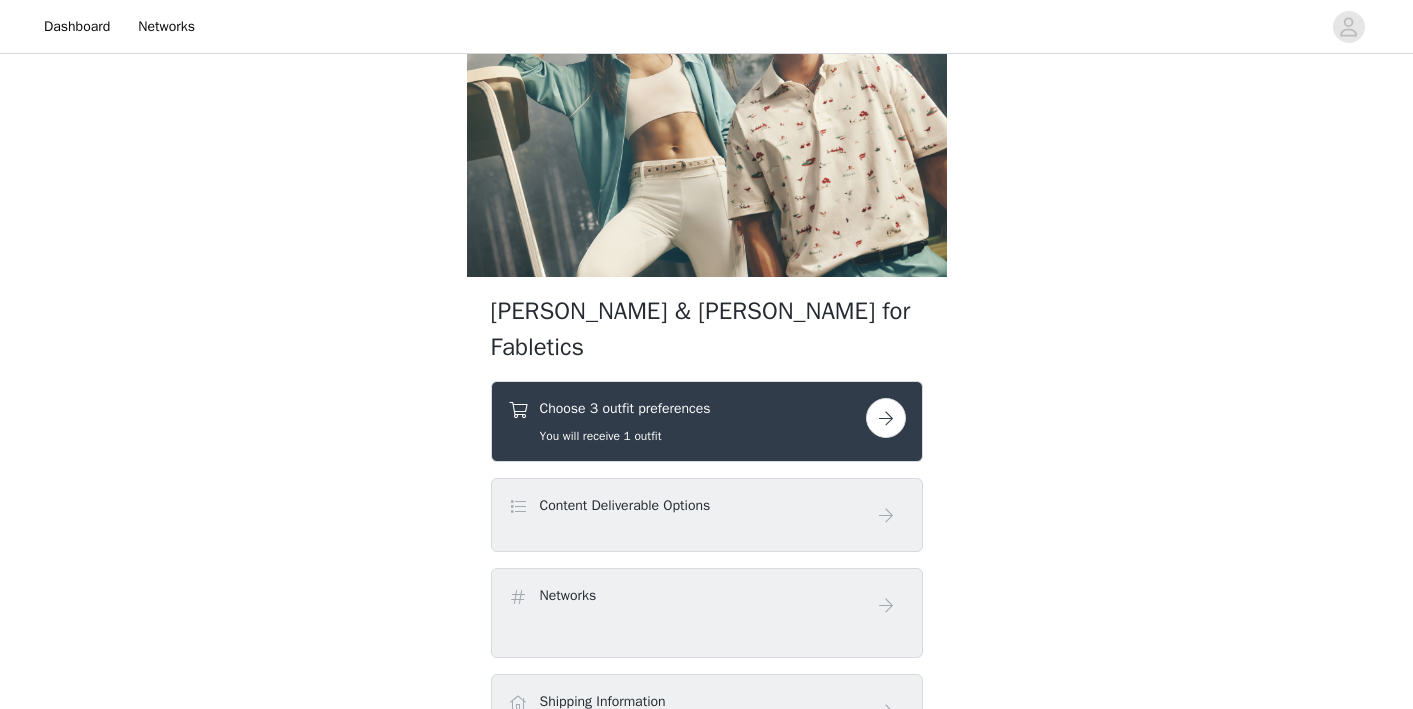 scroll, scrollTop: 158, scrollLeft: 0, axis: vertical 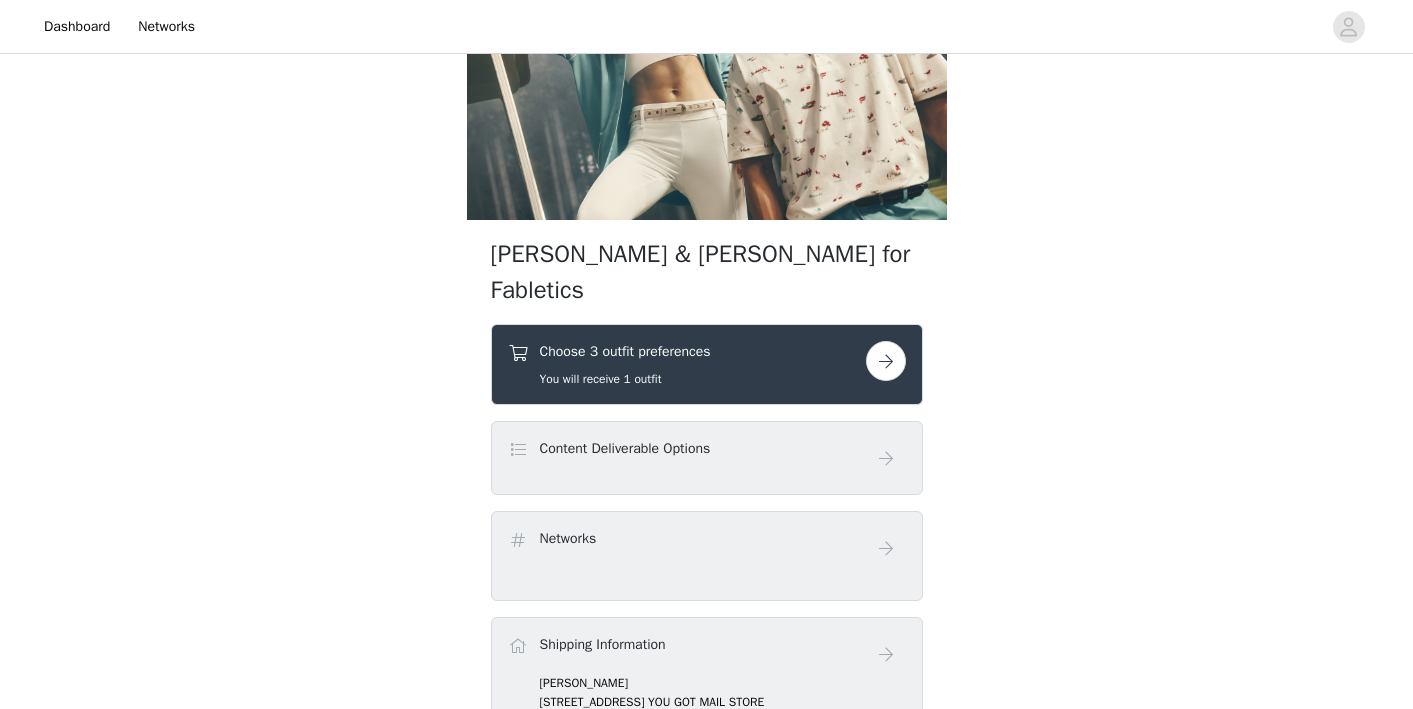 click at bounding box center (886, 361) 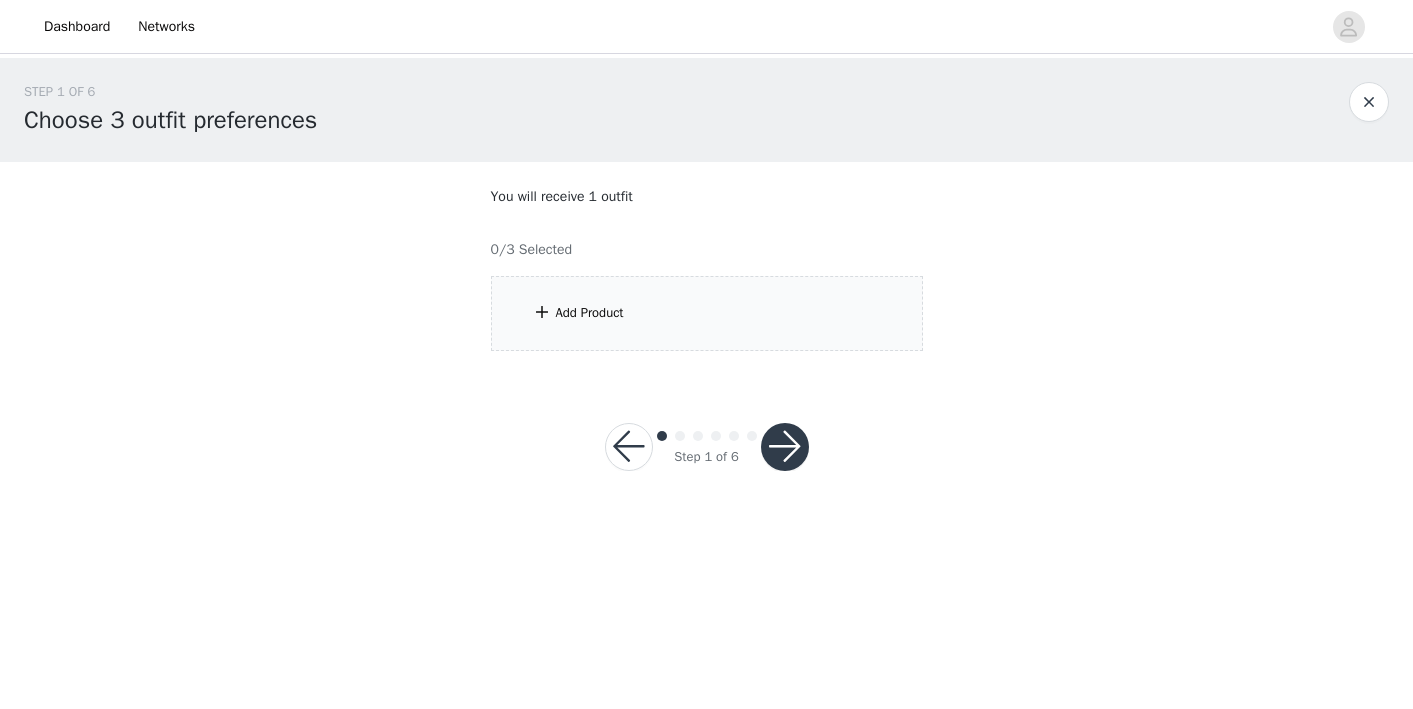 click on "Add Product" at bounding box center [590, 313] 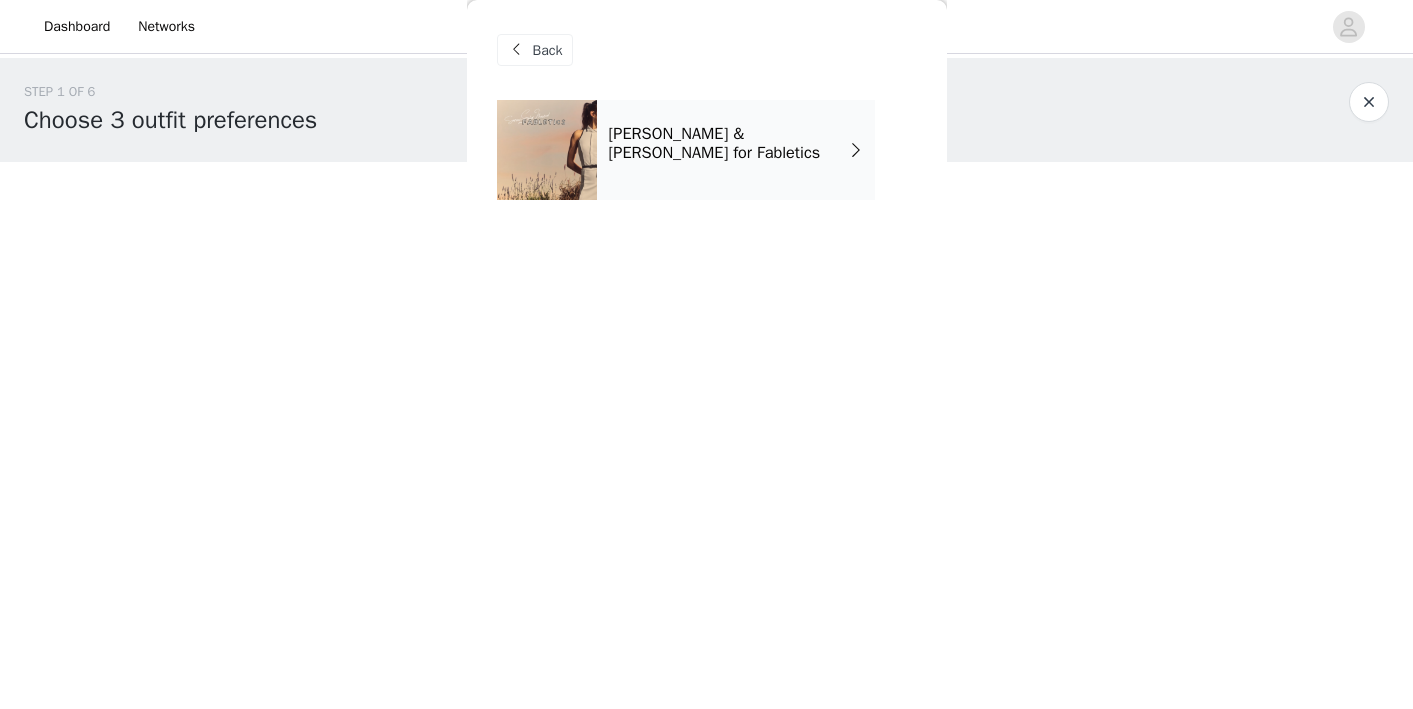 click on "[PERSON_NAME] & [PERSON_NAME] for Fabletics" at bounding box center (736, 150) 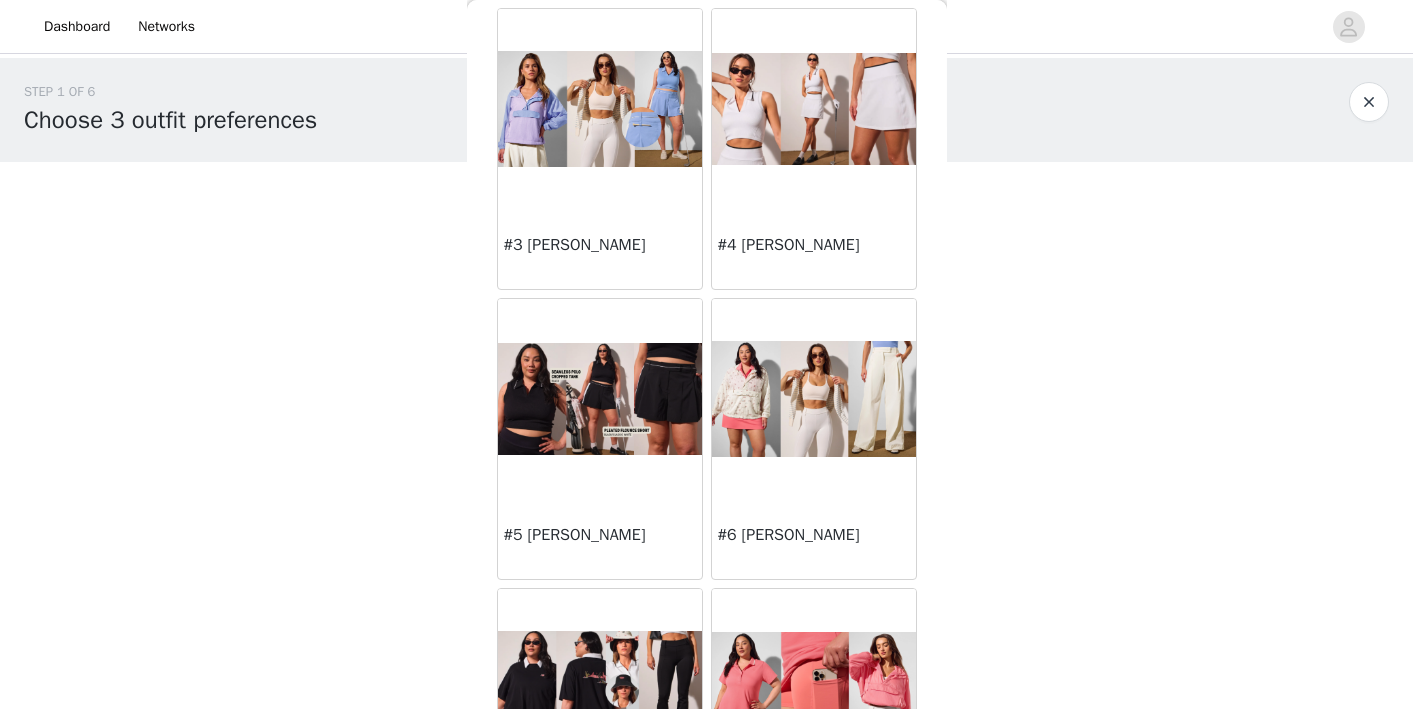 scroll, scrollTop: 490, scrollLeft: 0, axis: vertical 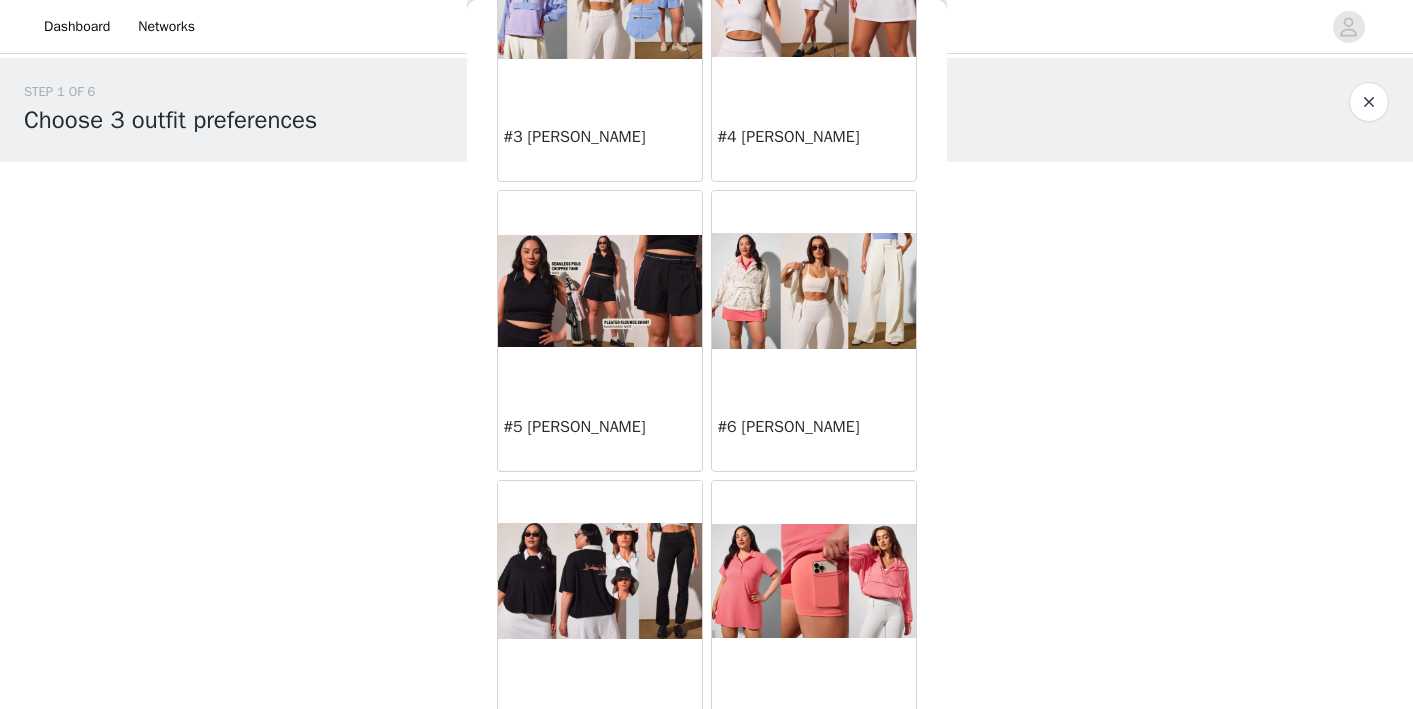 click at bounding box center [814, 291] 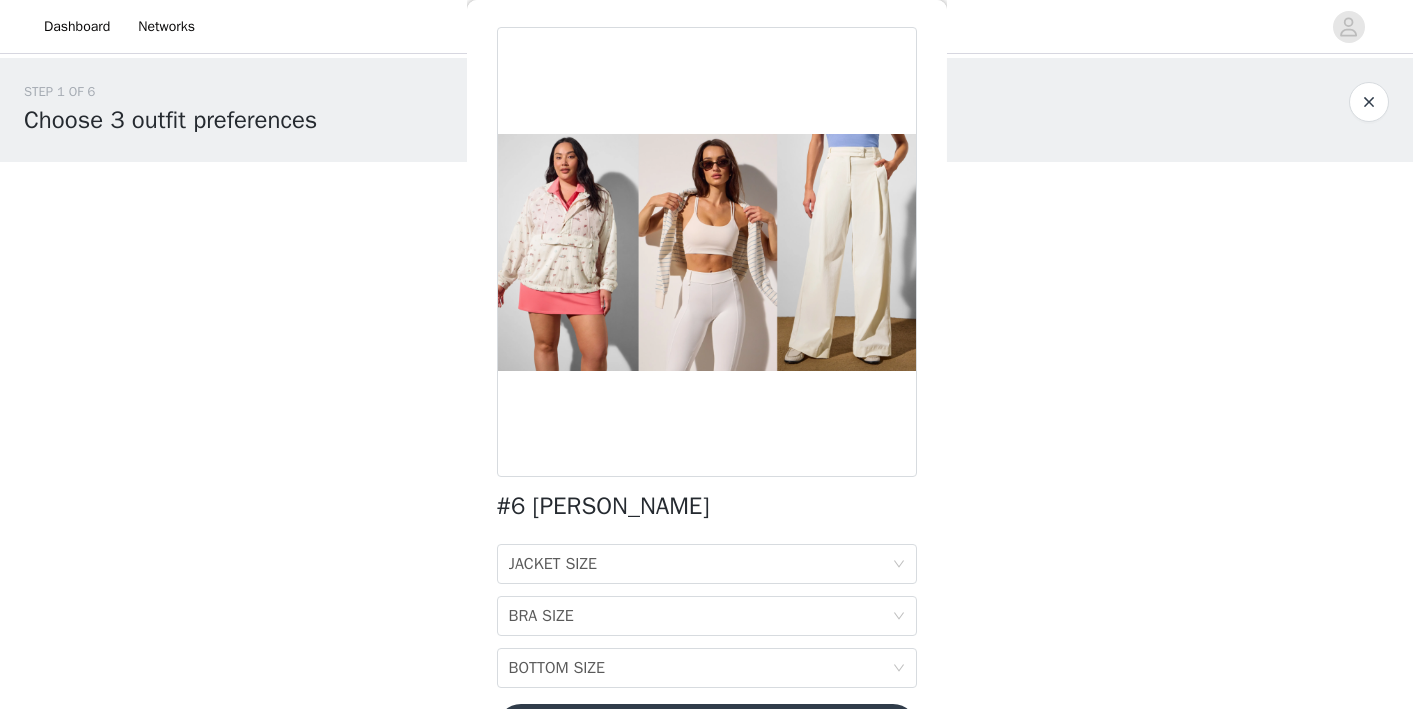 scroll, scrollTop: 75, scrollLeft: 0, axis: vertical 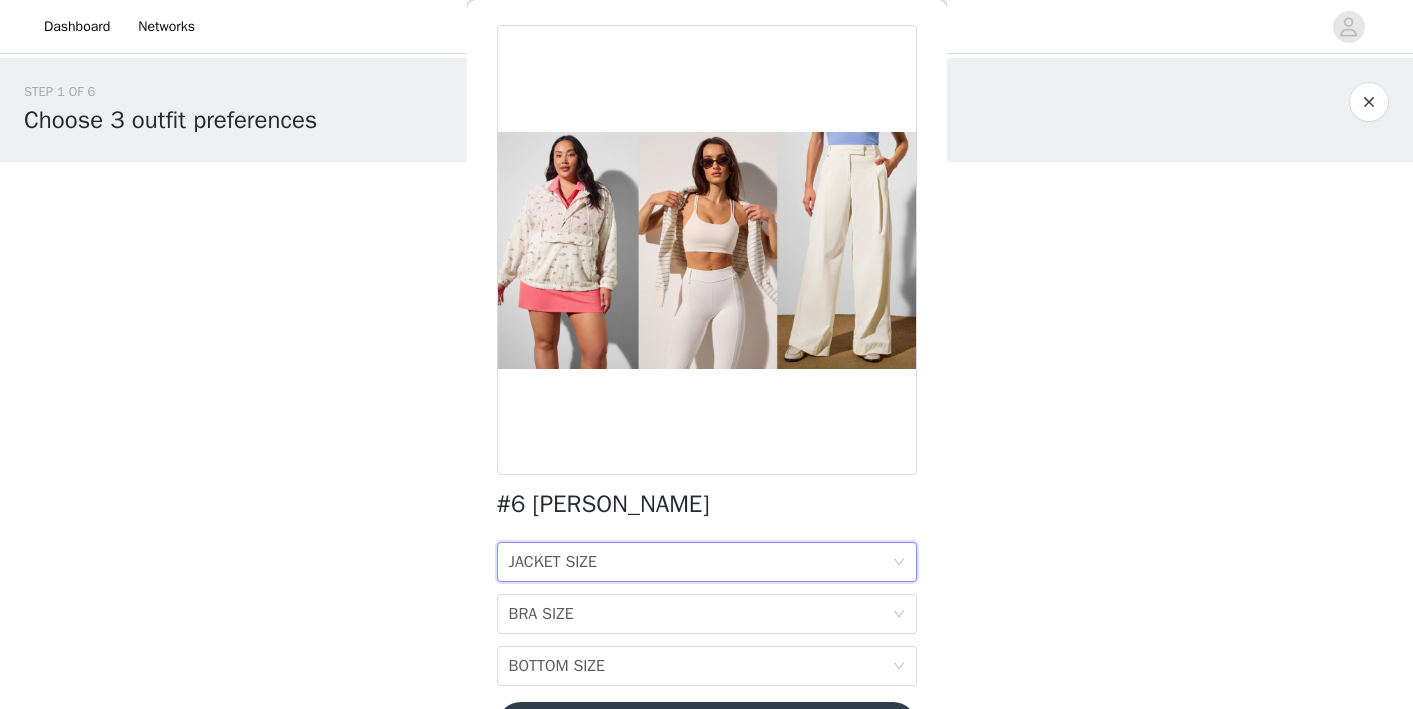 click on "JACKET SIZE JACKET SIZE" at bounding box center [700, 562] 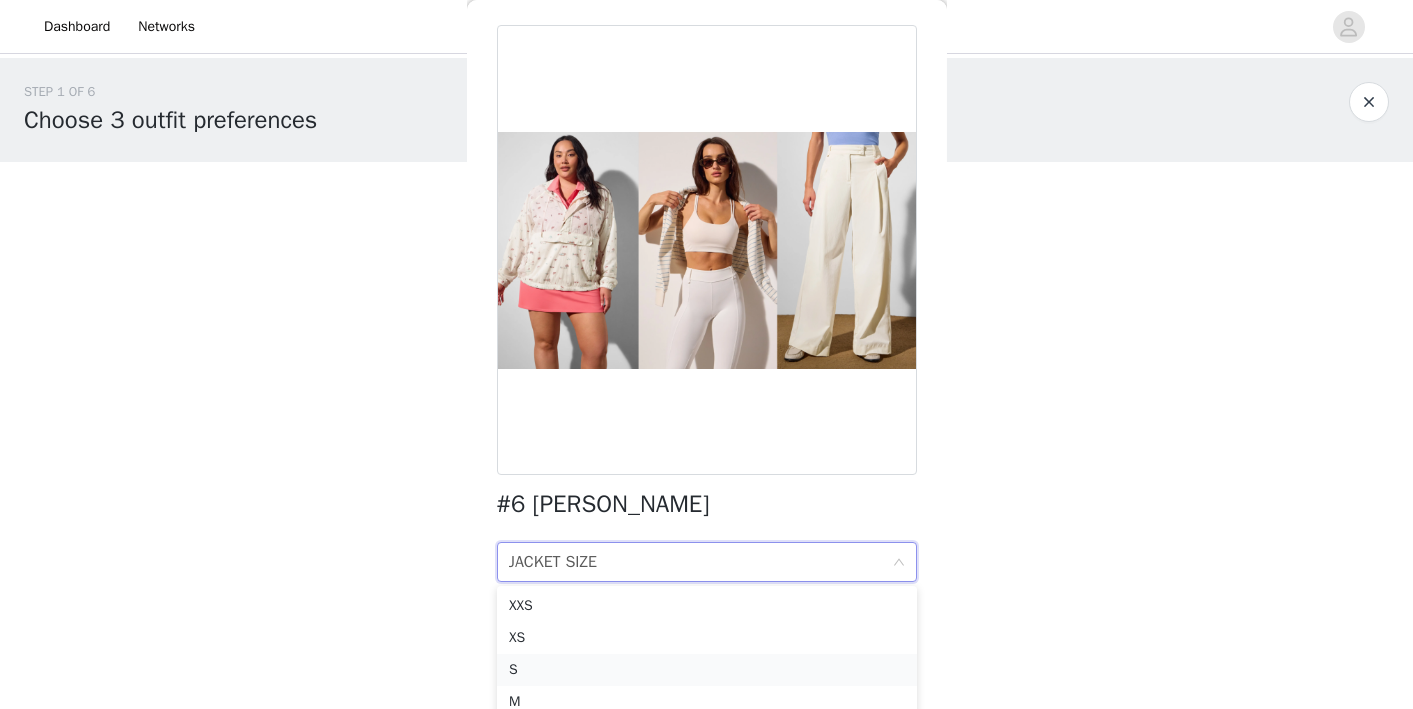 click on "S" at bounding box center [707, 670] 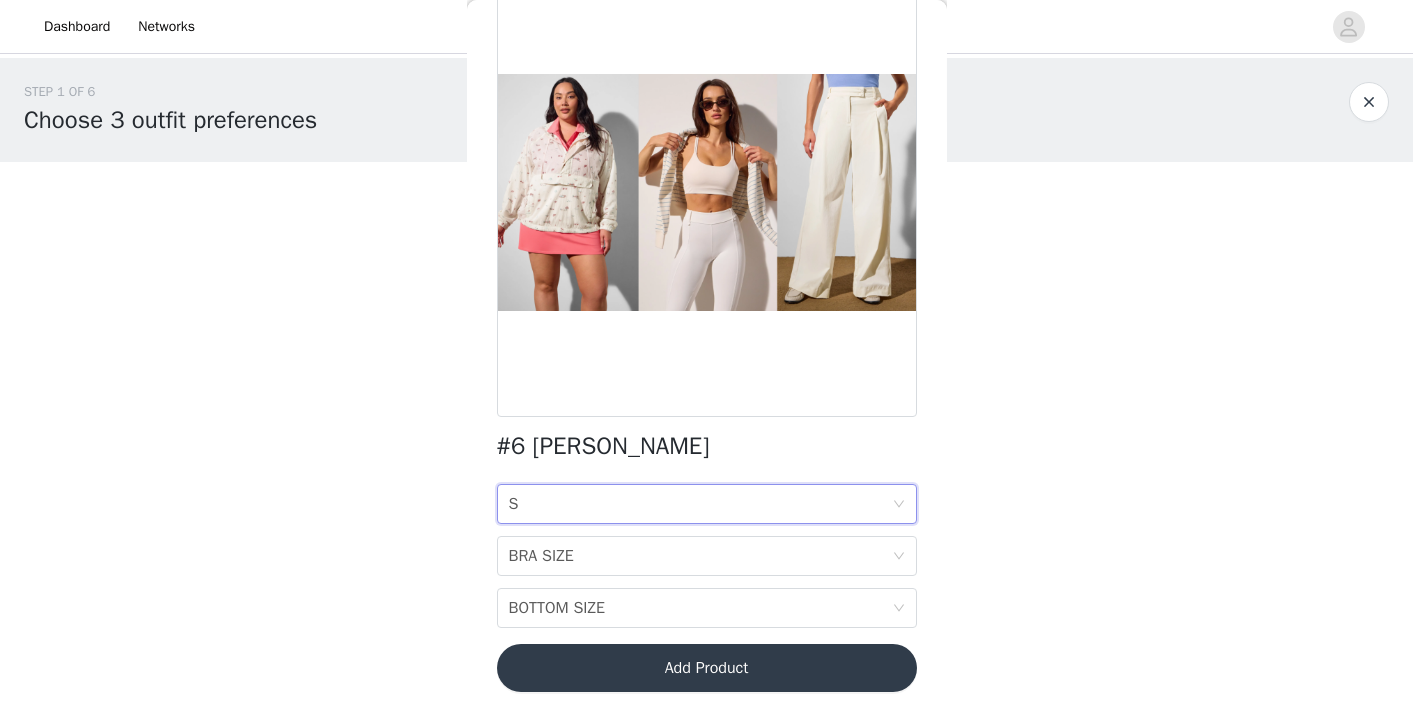 scroll, scrollTop: 0, scrollLeft: 0, axis: both 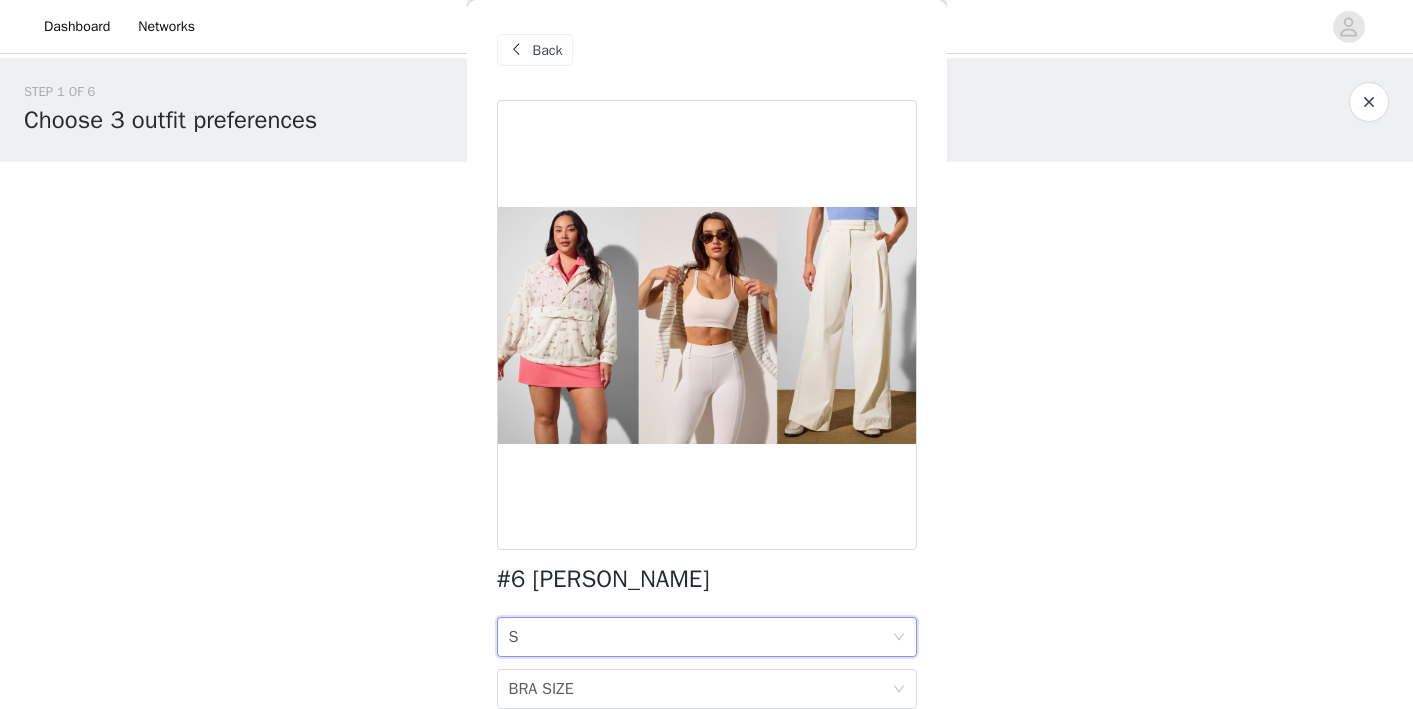 click on "Back" at bounding box center [535, 50] 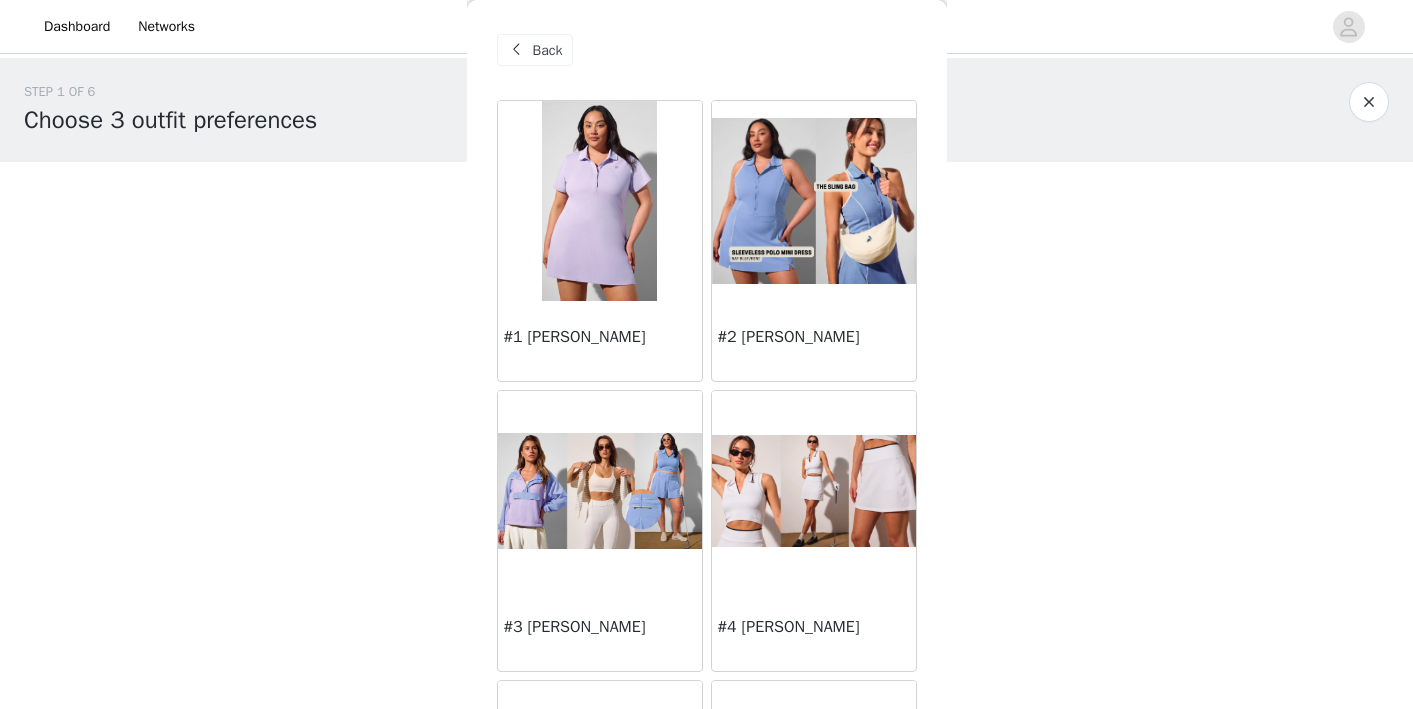 click at bounding box center [814, 201] 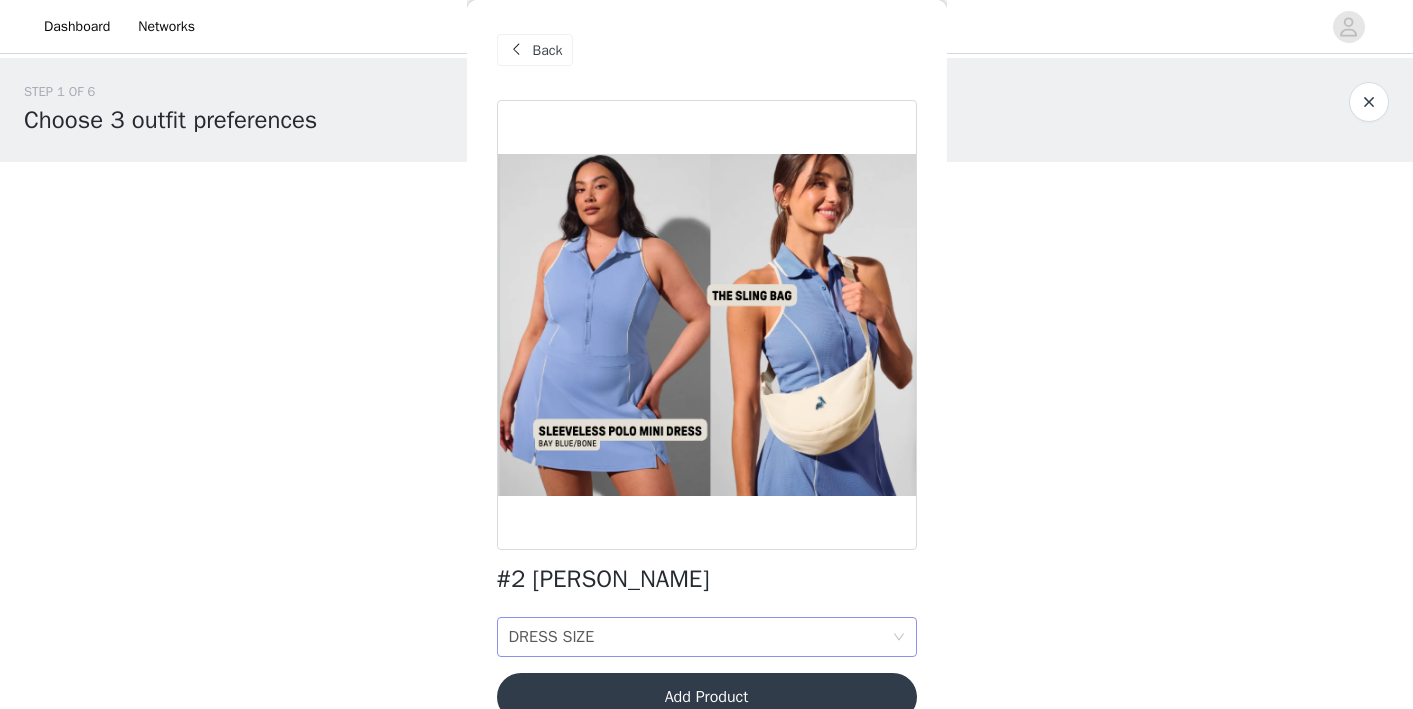 click on "DRESS SIZE" at bounding box center (552, 637) 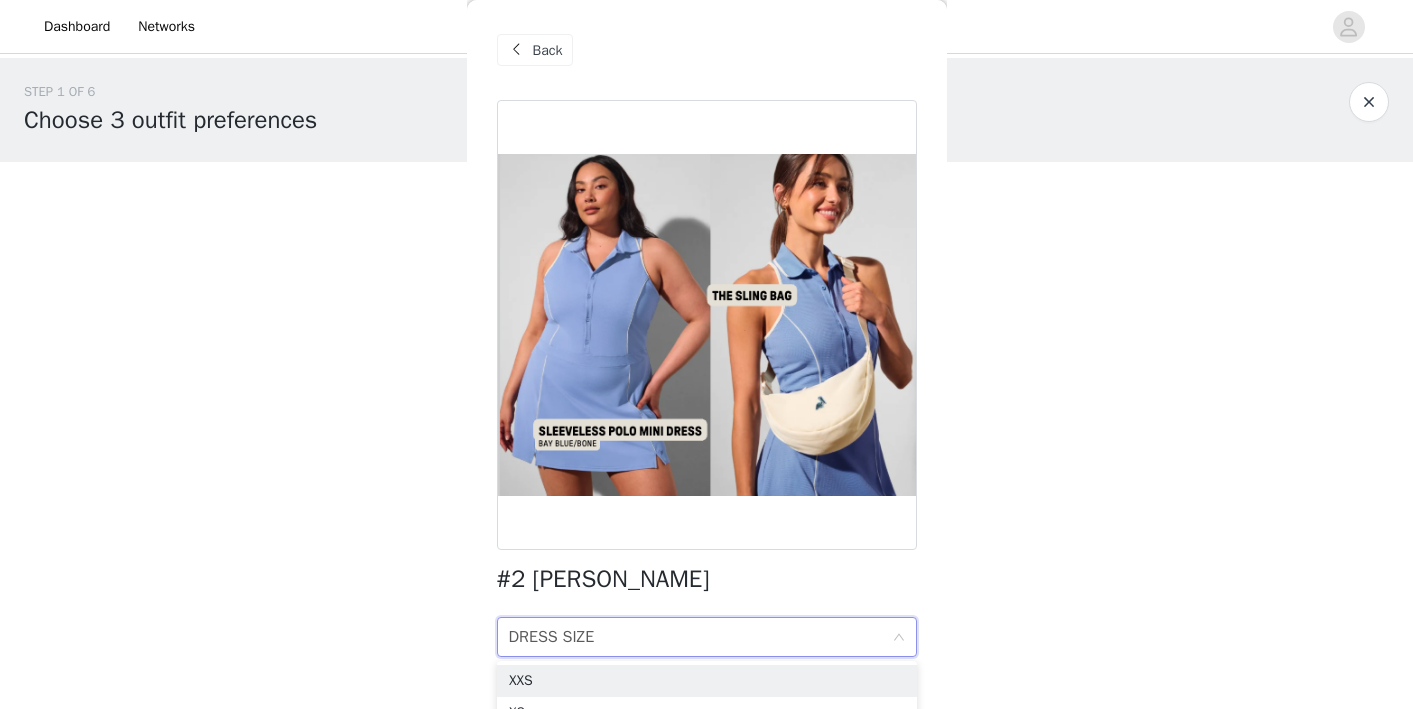 scroll, scrollTop: 36, scrollLeft: 0, axis: vertical 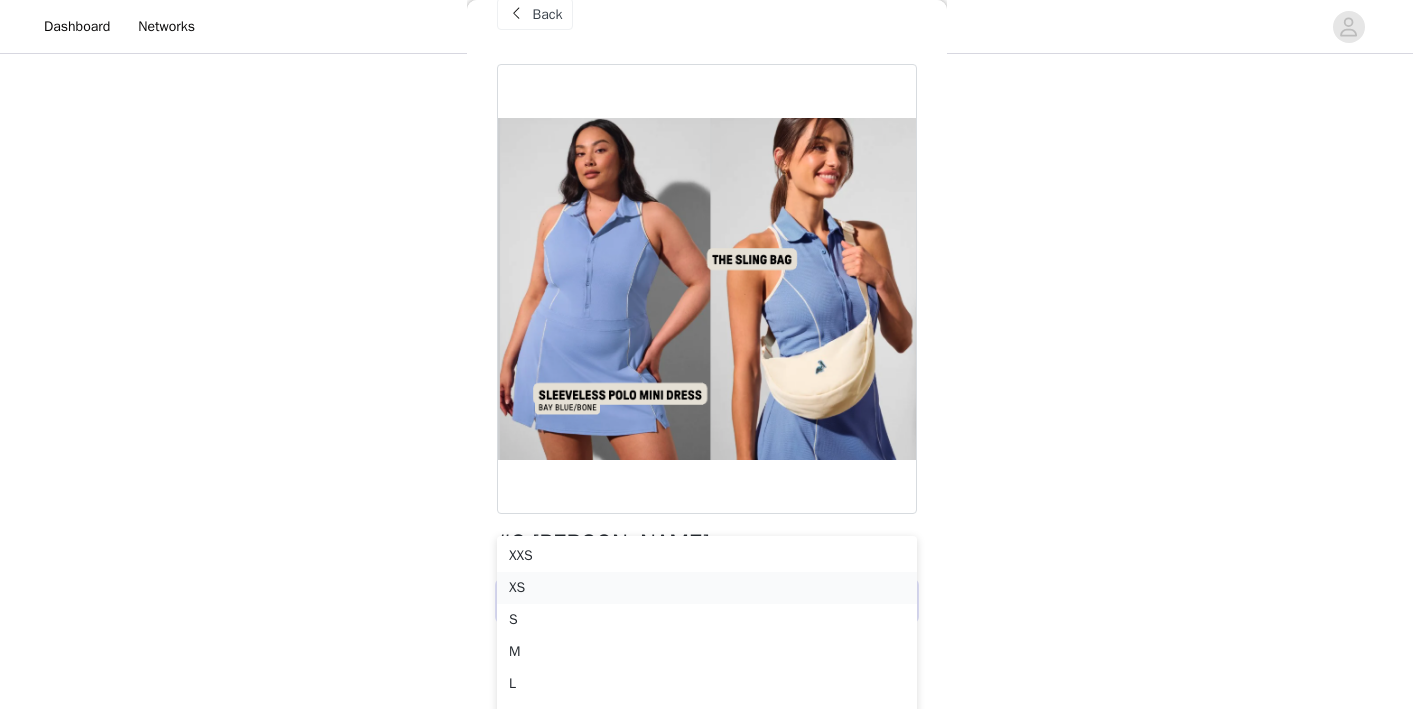 click on "XS" at bounding box center [707, 588] 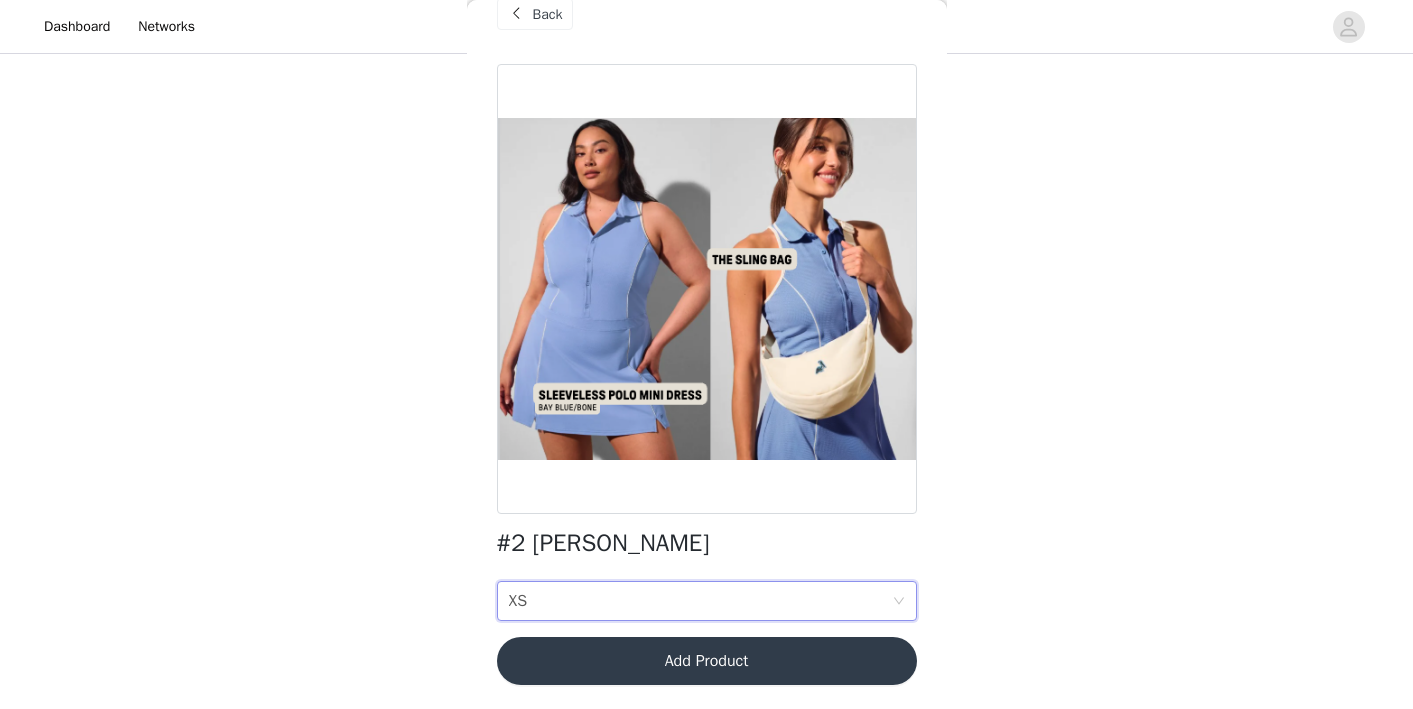 scroll, scrollTop: 0, scrollLeft: 0, axis: both 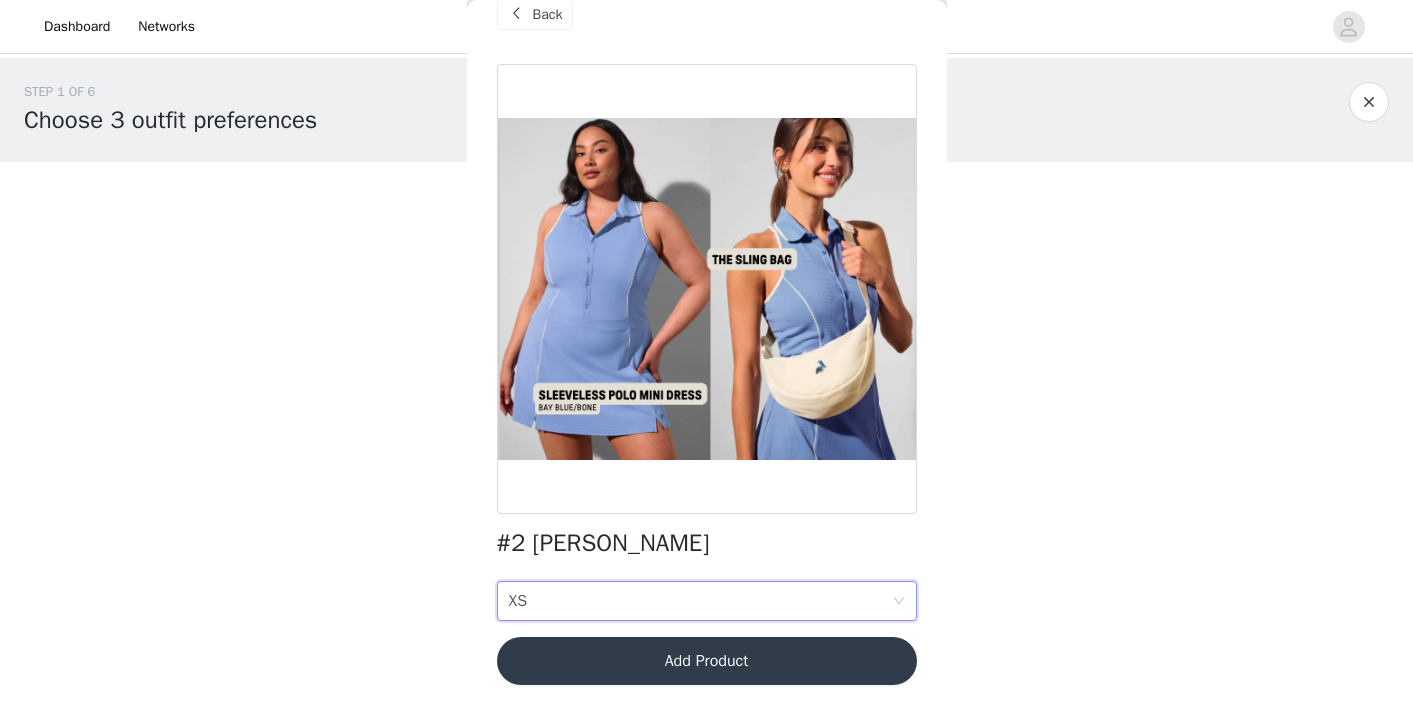click on "Add Product" at bounding box center [707, 661] 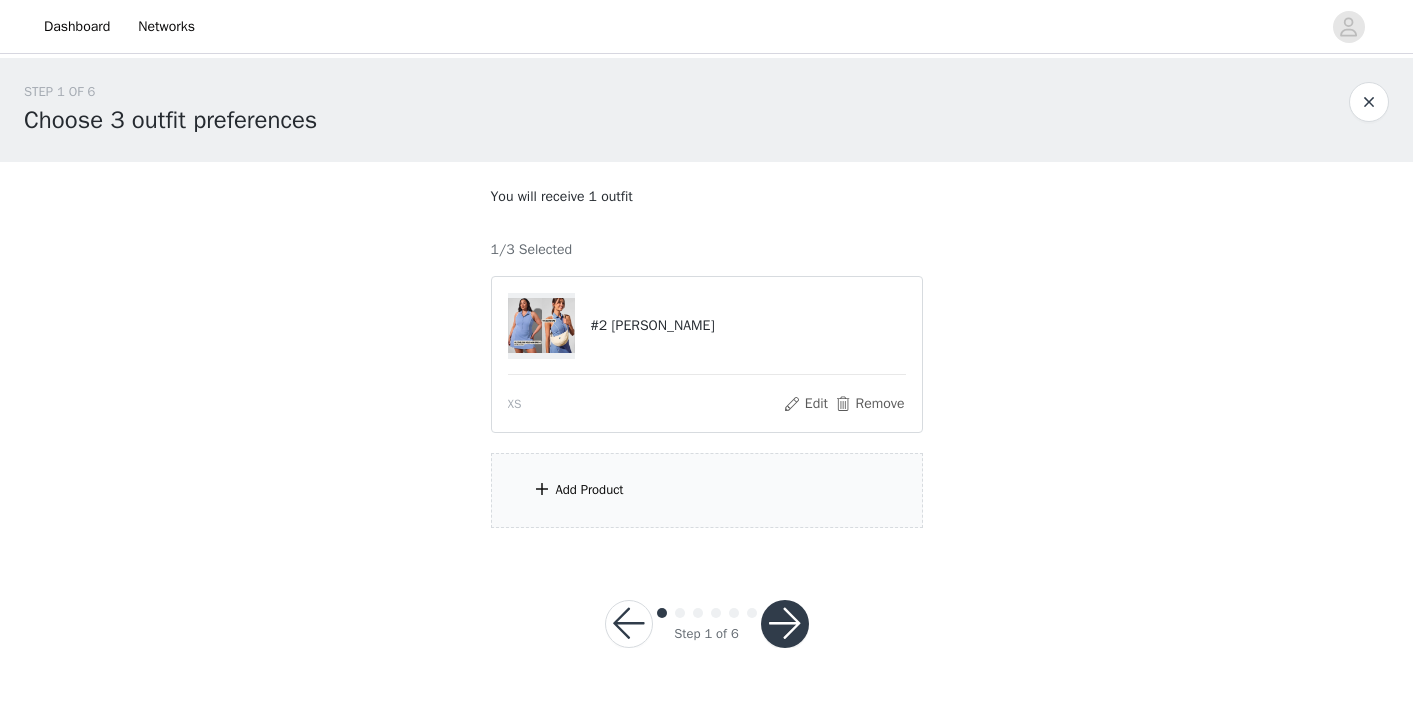 click on "Add Product" at bounding box center (590, 490) 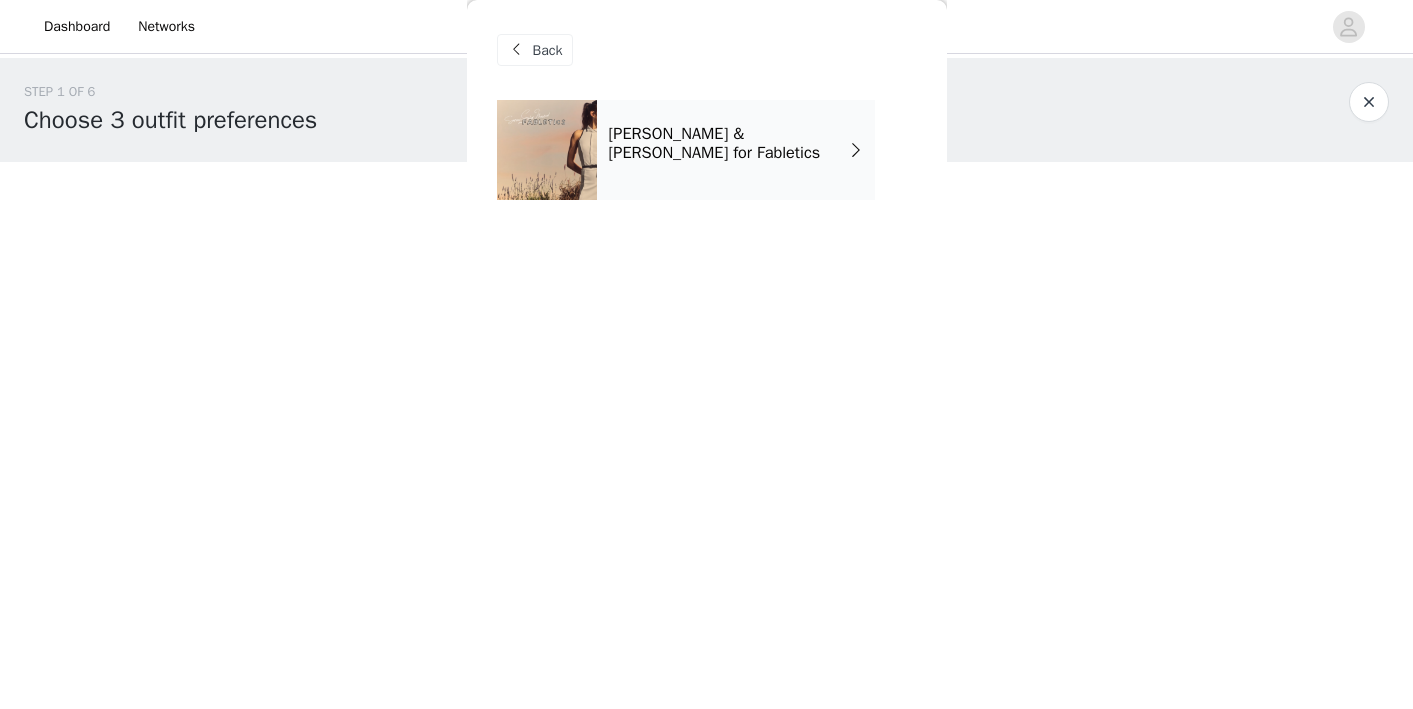 click on "[PERSON_NAME] & [PERSON_NAME] for Fabletics" at bounding box center (729, 143) 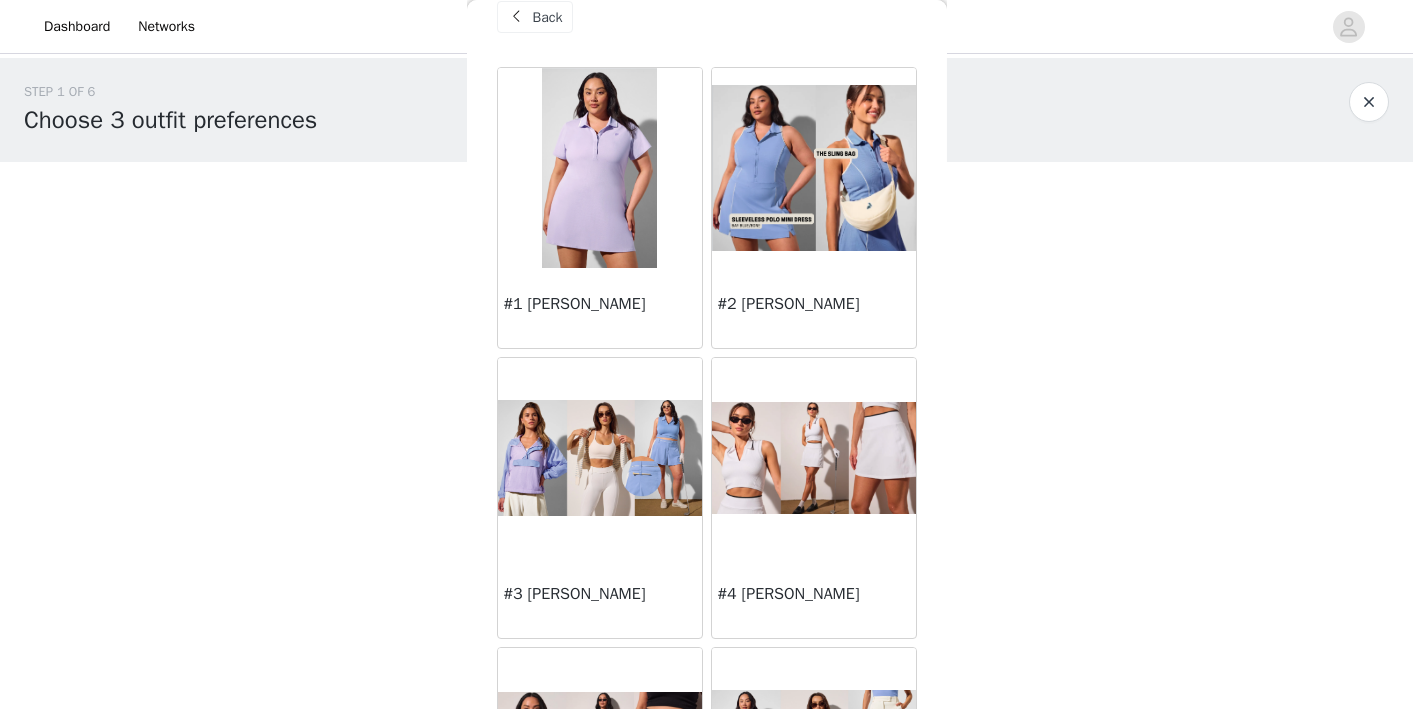 scroll, scrollTop: 42, scrollLeft: 0, axis: vertical 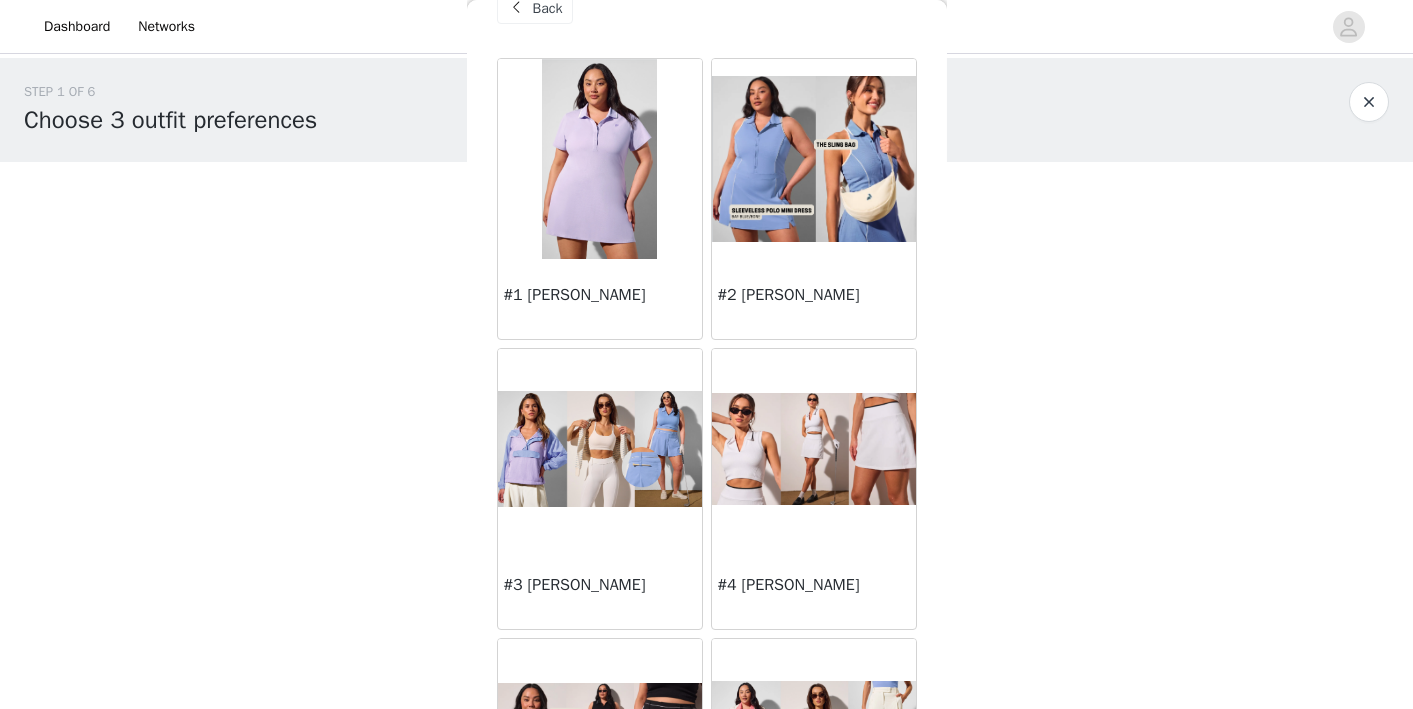 click at bounding box center (600, 448) 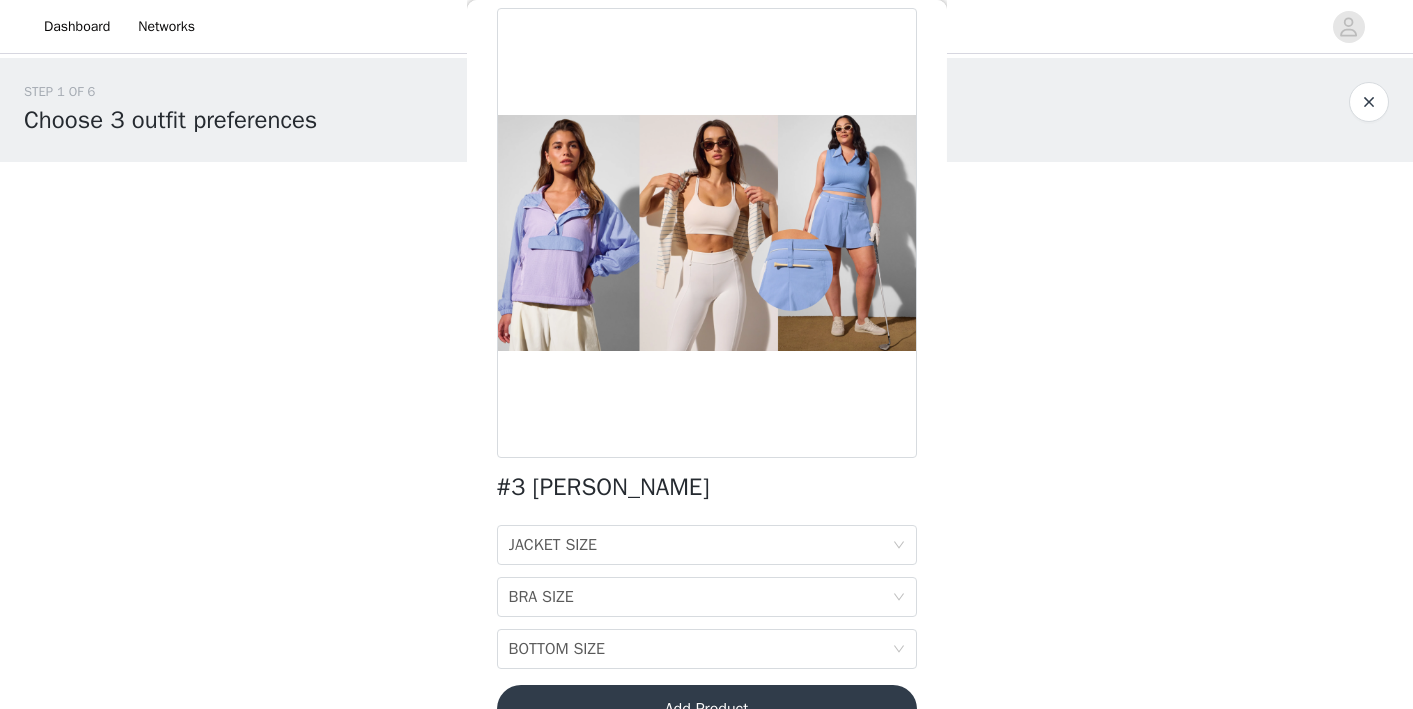 scroll, scrollTop: 114, scrollLeft: 0, axis: vertical 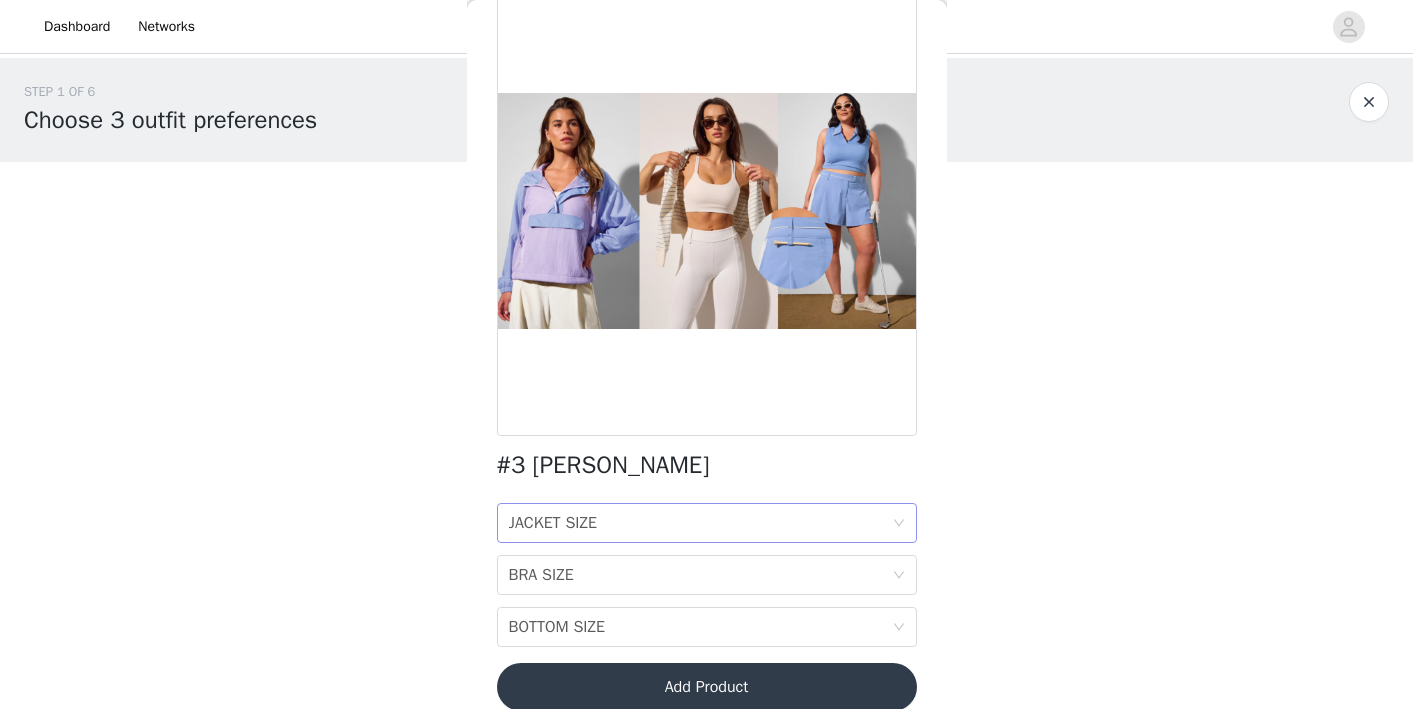 click on "JACKET SIZE" at bounding box center [553, 523] 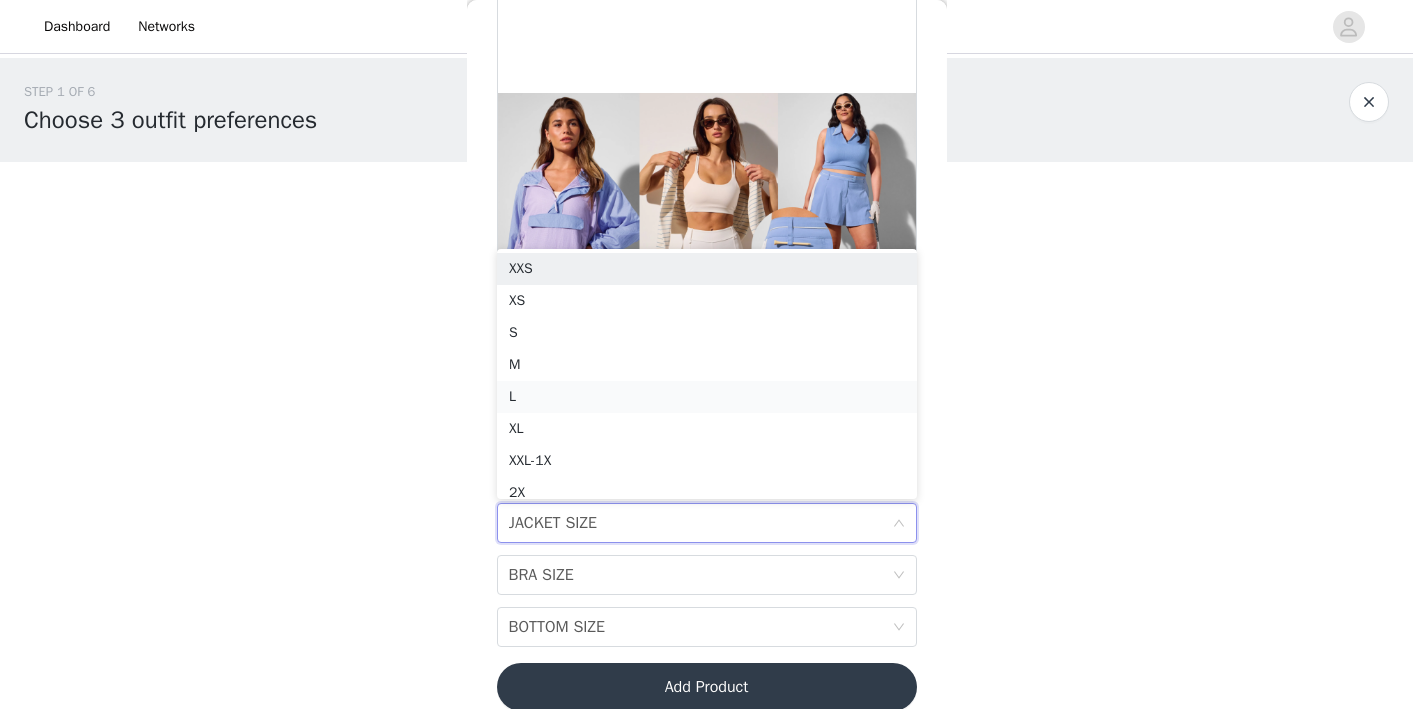 scroll, scrollTop: 10, scrollLeft: 0, axis: vertical 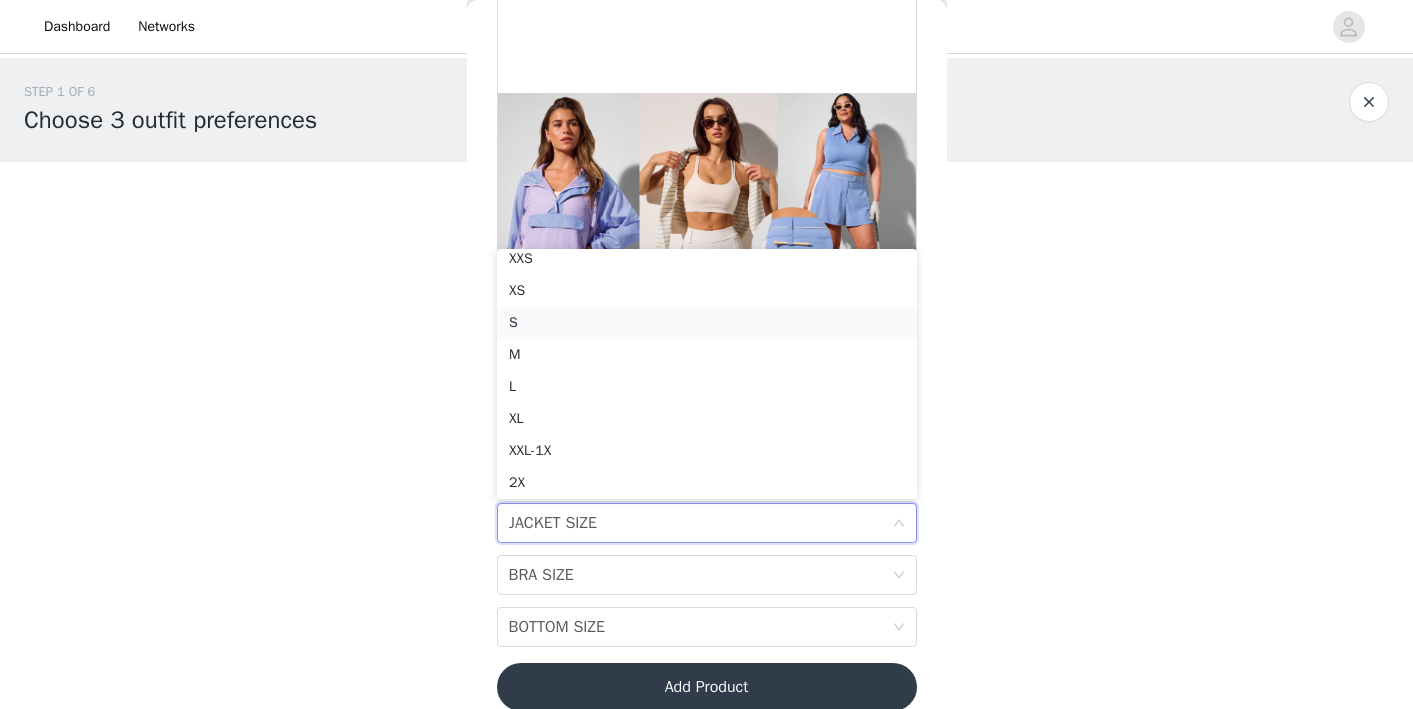 click on "S" at bounding box center (707, 323) 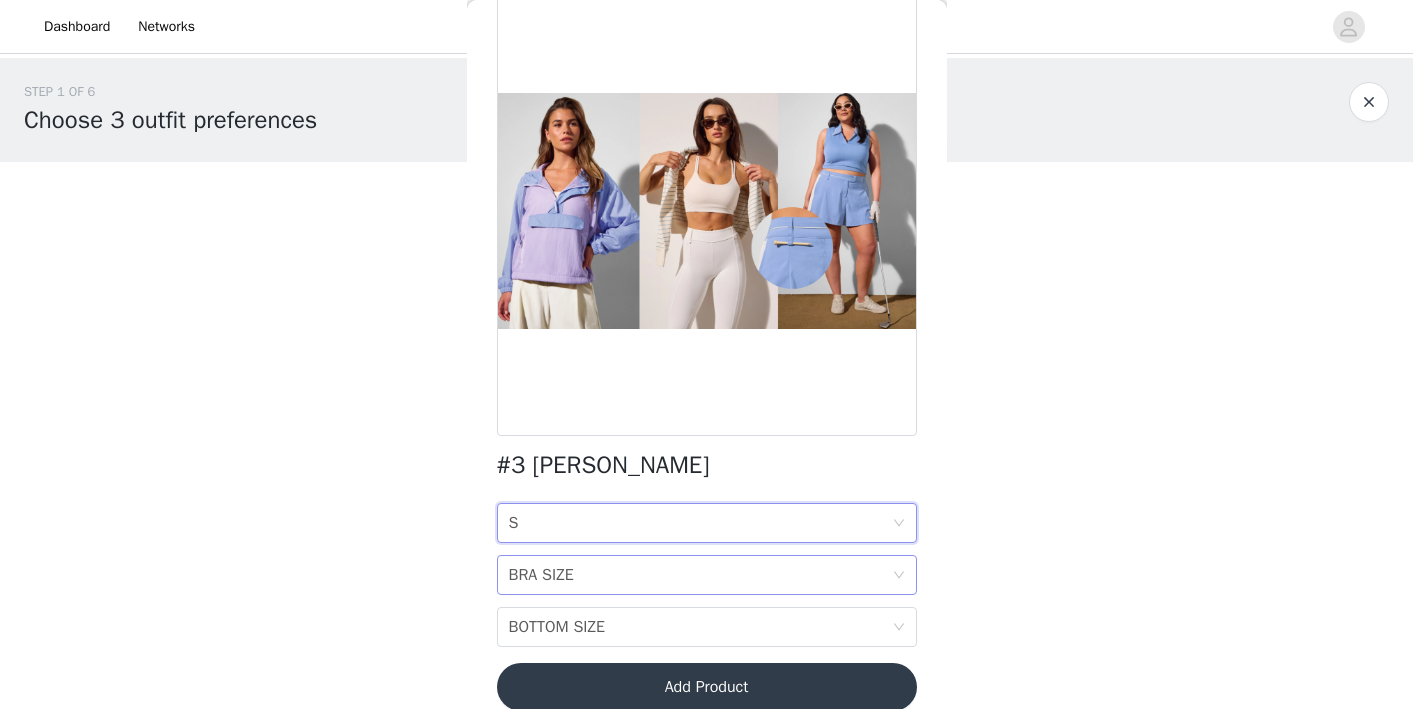 click on "BRA SIZE BRA SIZE" at bounding box center [700, 575] 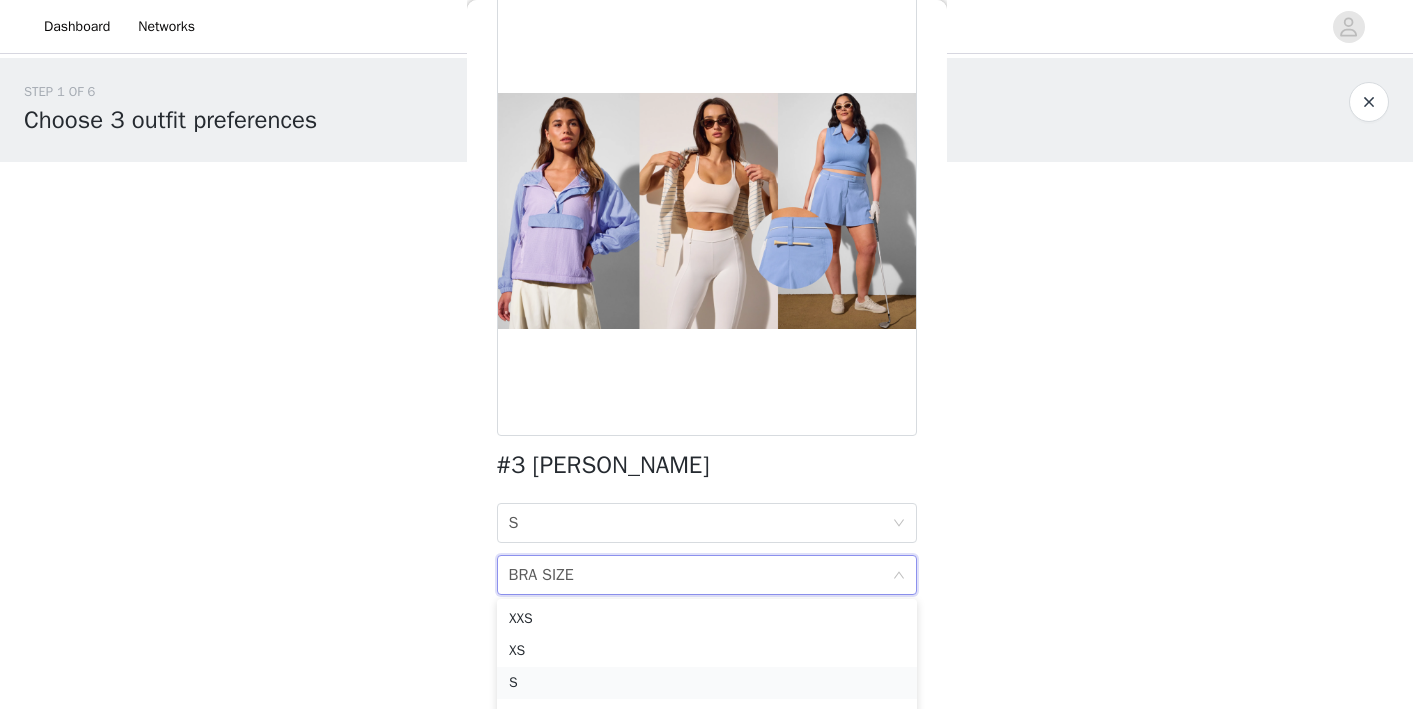 click on "S" at bounding box center (707, 683) 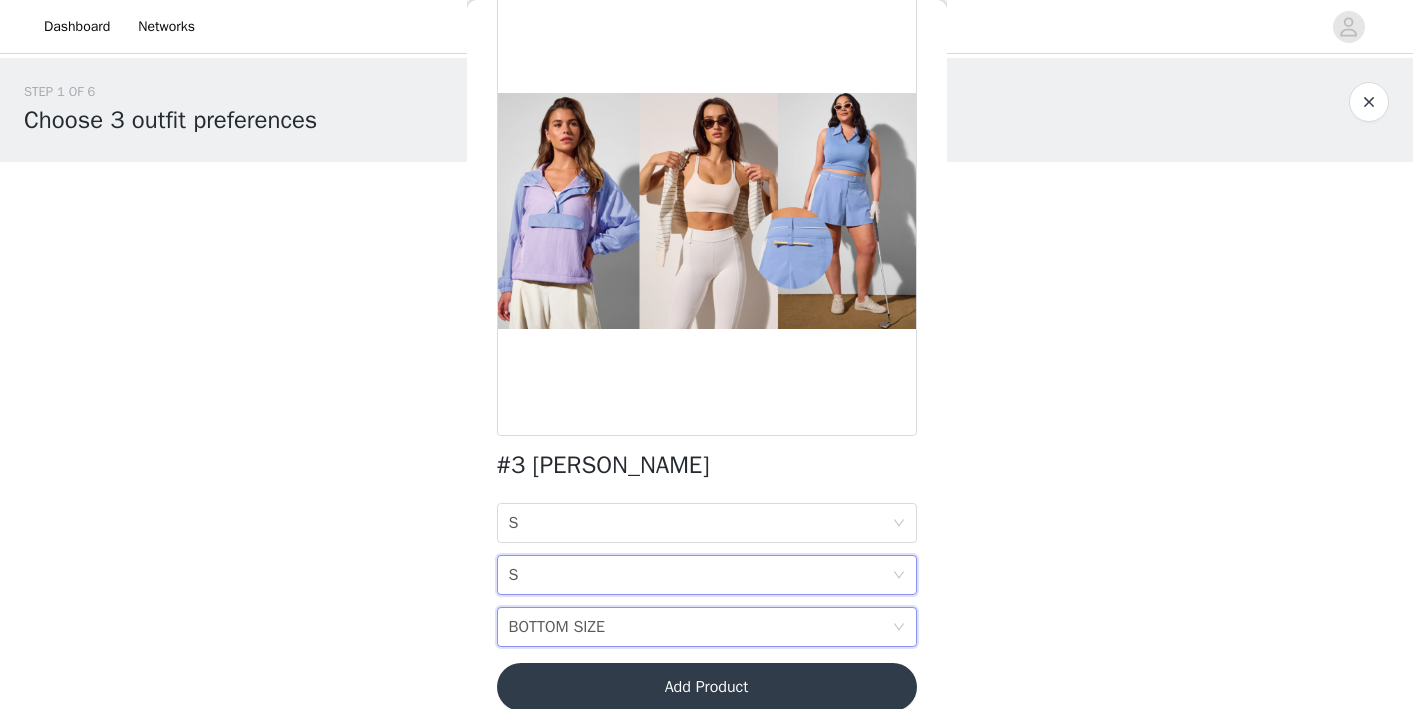 click on "BOTTOM SIZE" at bounding box center (557, 627) 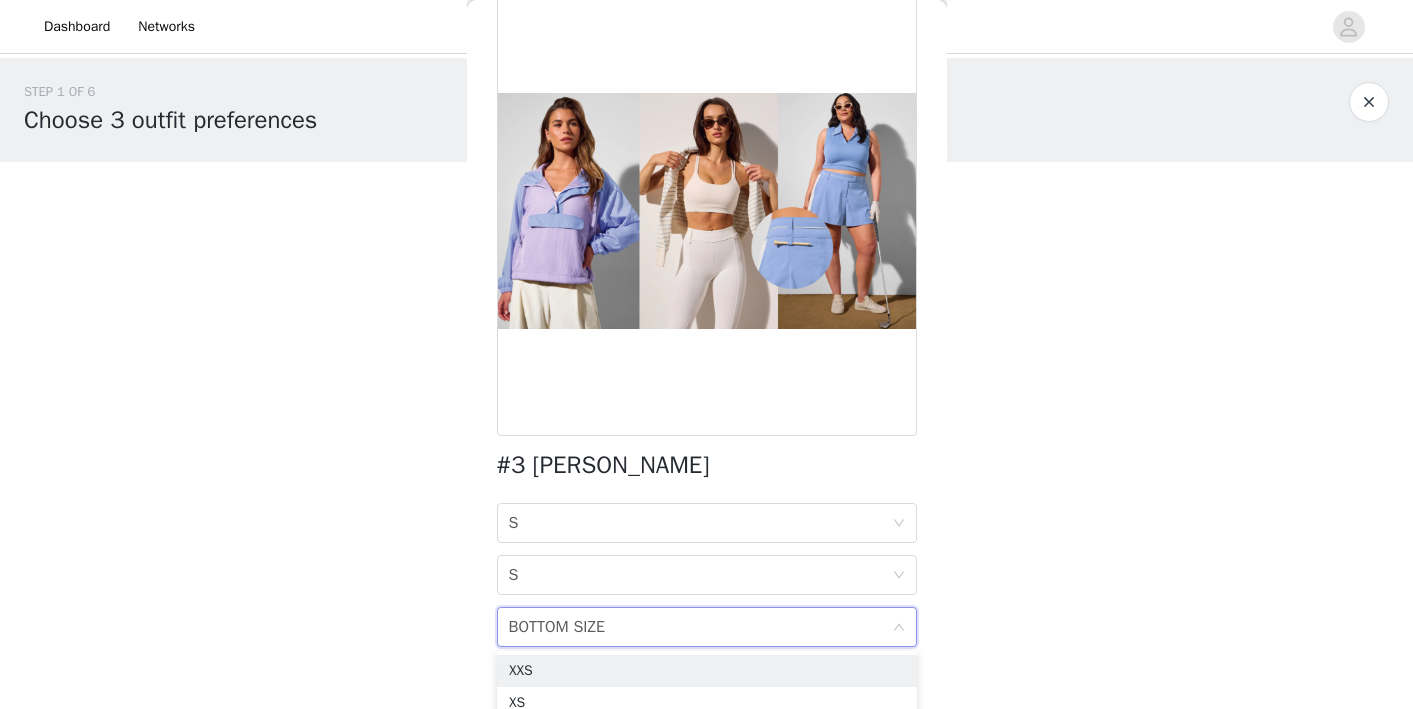scroll, scrollTop: 140, scrollLeft: 0, axis: vertical 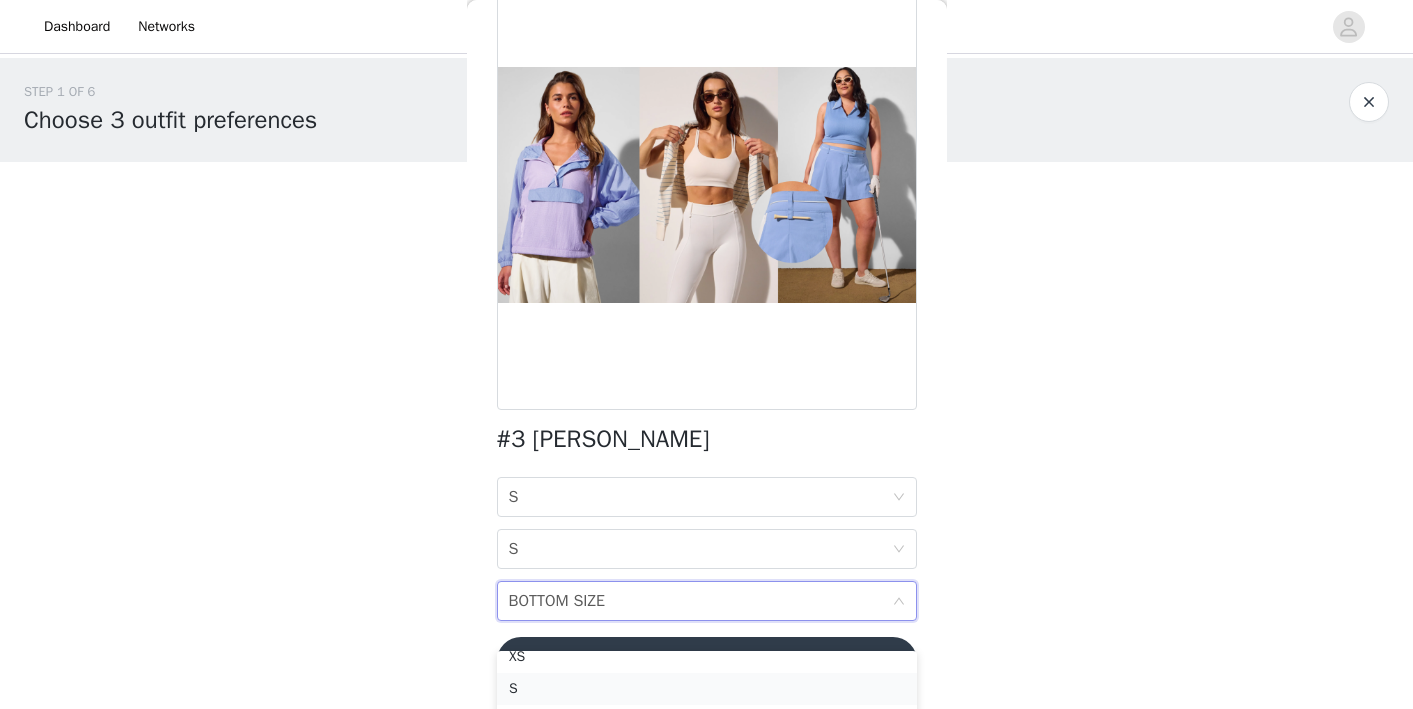 click on "S" at bounding box center (707, 689) 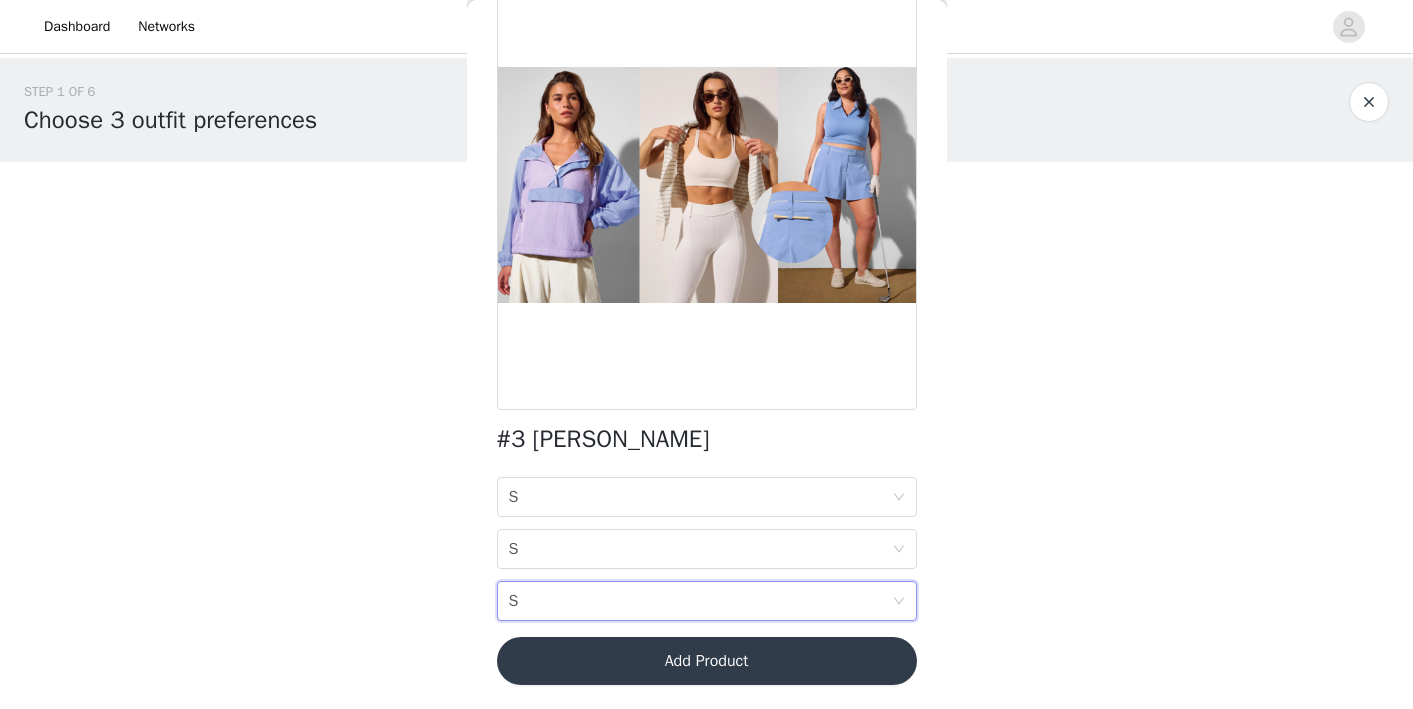 click on "Add Product" at bounding box center (707, 661) 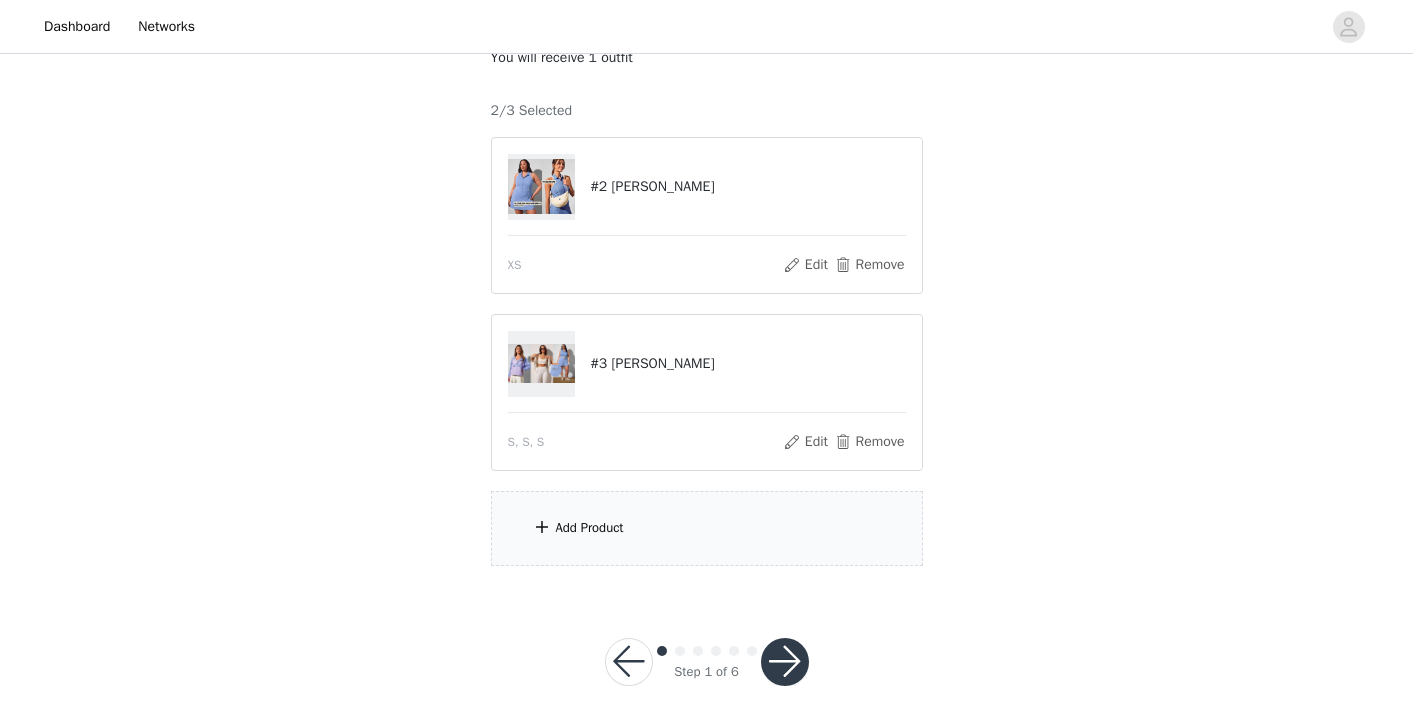 scroll, scrollTop: 162, scrollLeft: 0, axis: vertical 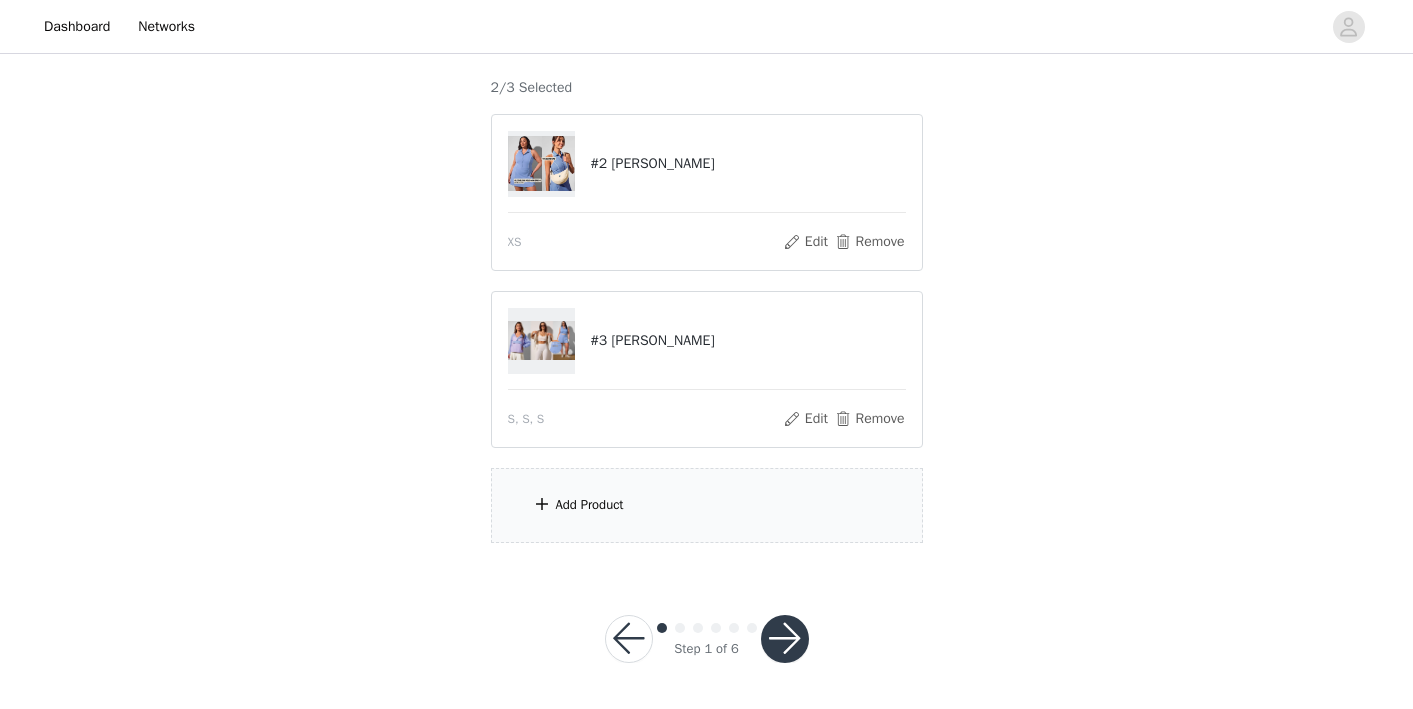 click on "Add Product" at bounding box center (590, 505) 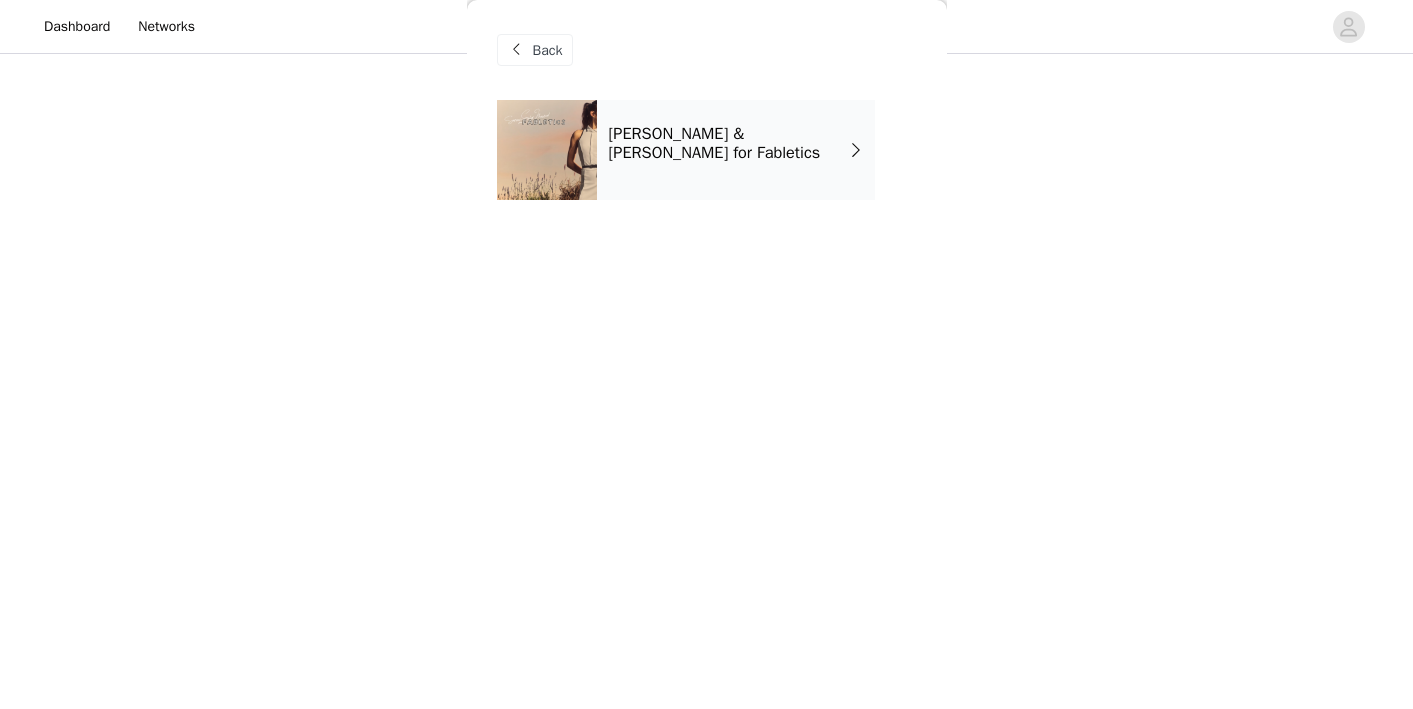 click at bounding box center (547, 150) 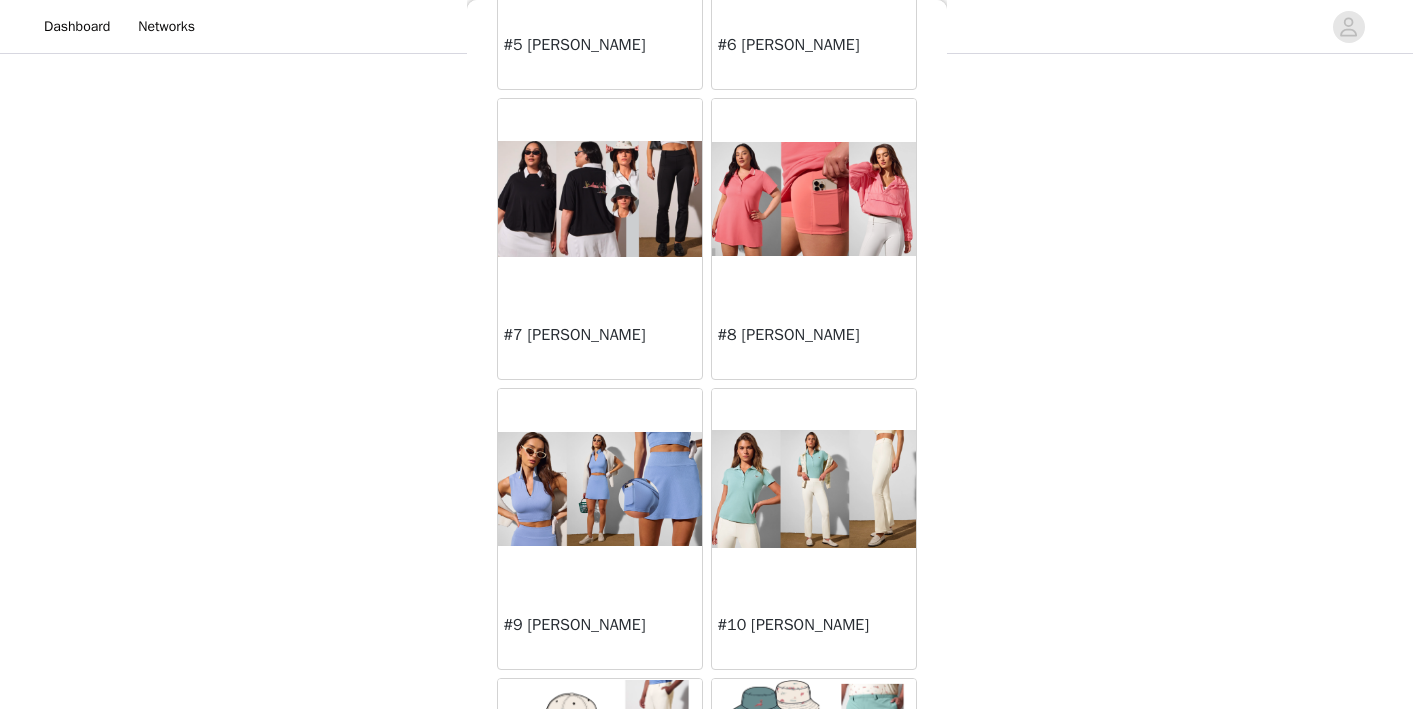 scroll, scrollTop: 874, scrollLeft: 0, axis: vertical 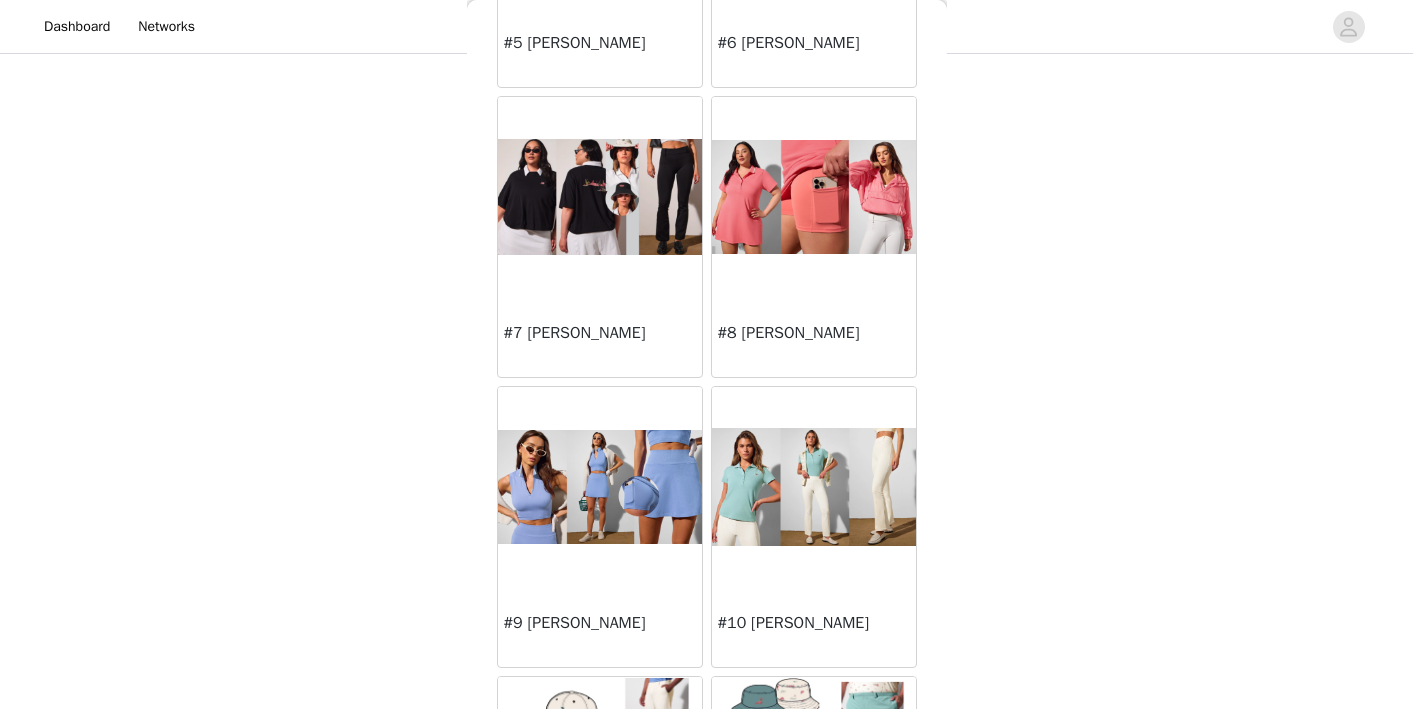 click at bounding box center [814, 486] 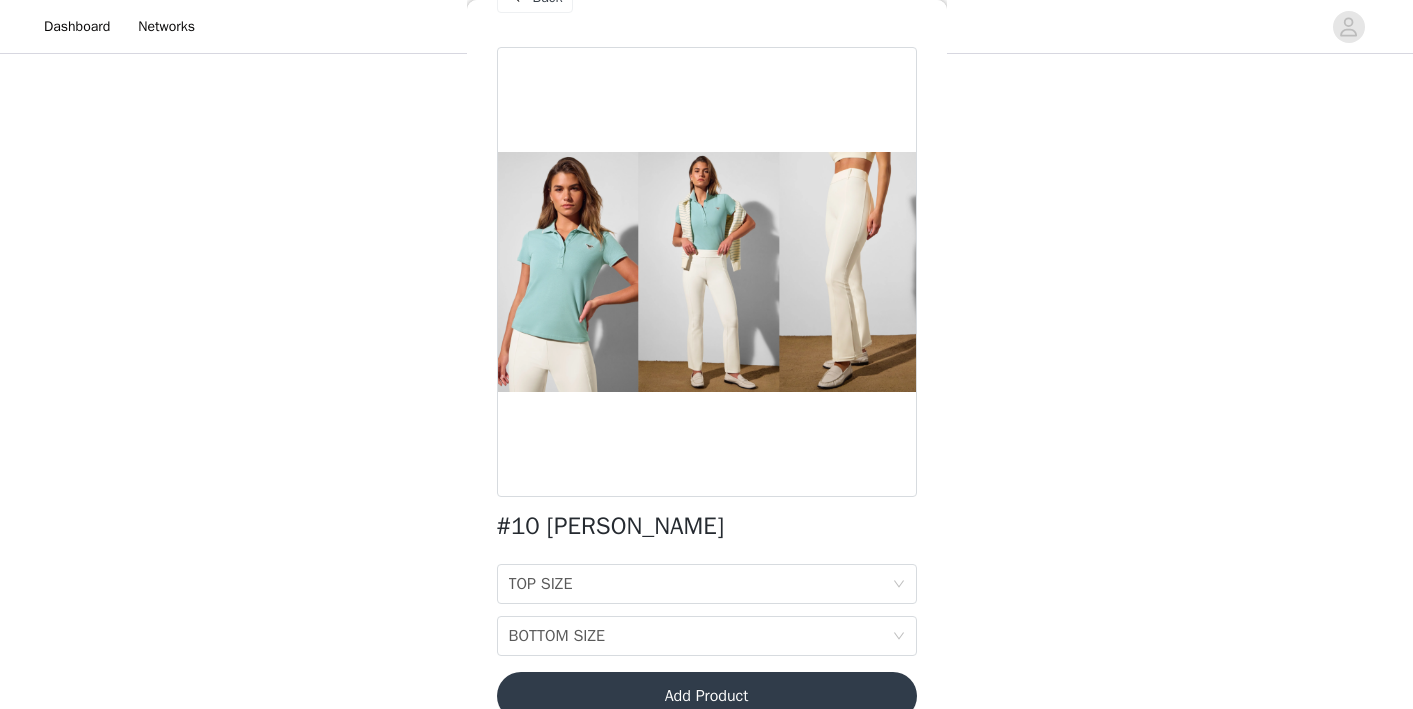 scroll, scrollTop: 0, scrollLeft: 0, axis: both 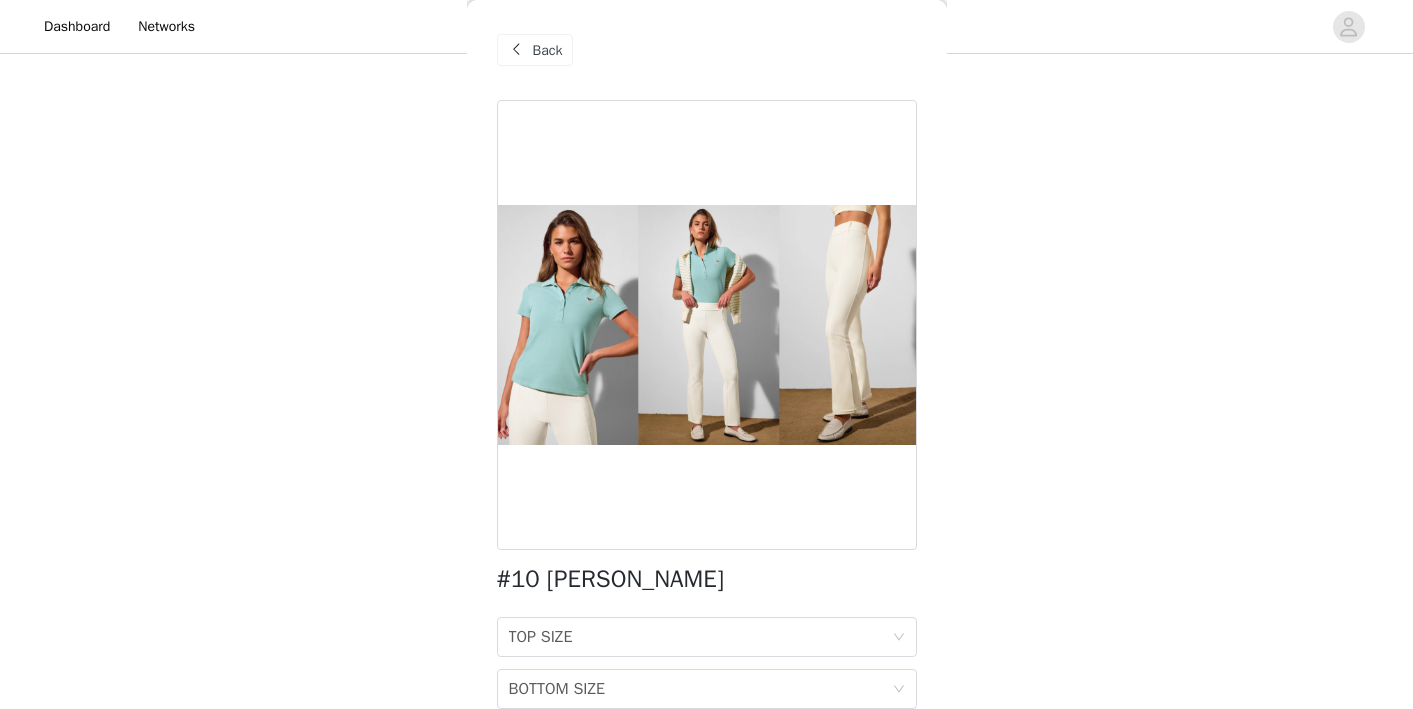 click on "Back" at bounding box center (548, 50) 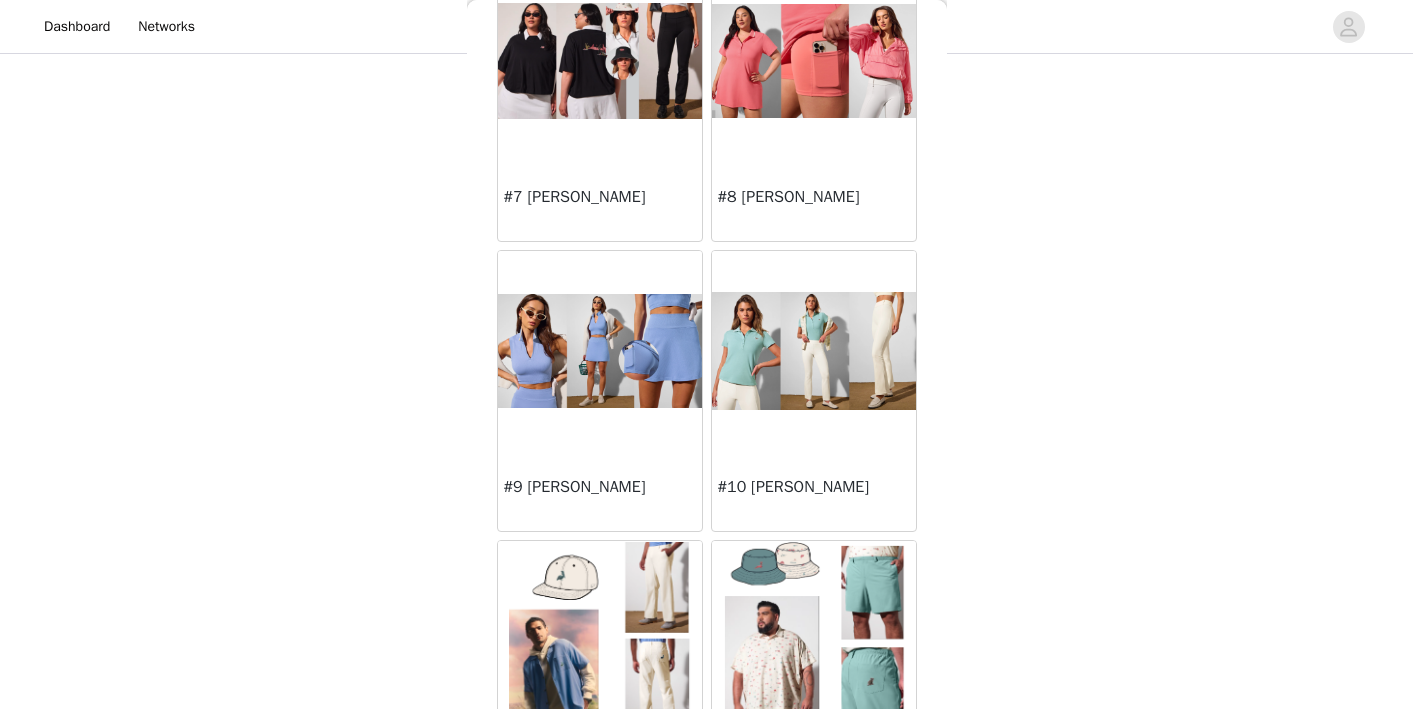 scroll, scrollTop: 0, scrollLeft: 0, axis: both 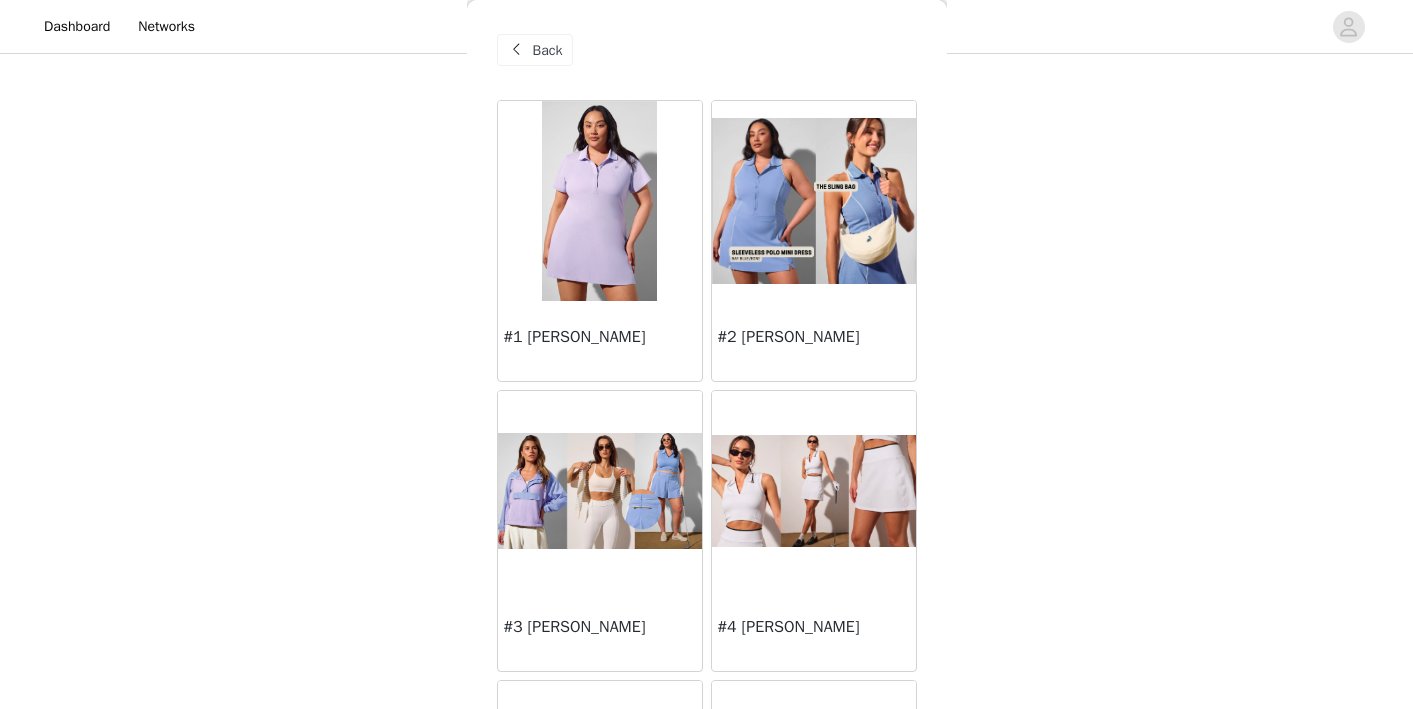 click at bounding box center [599, 201] 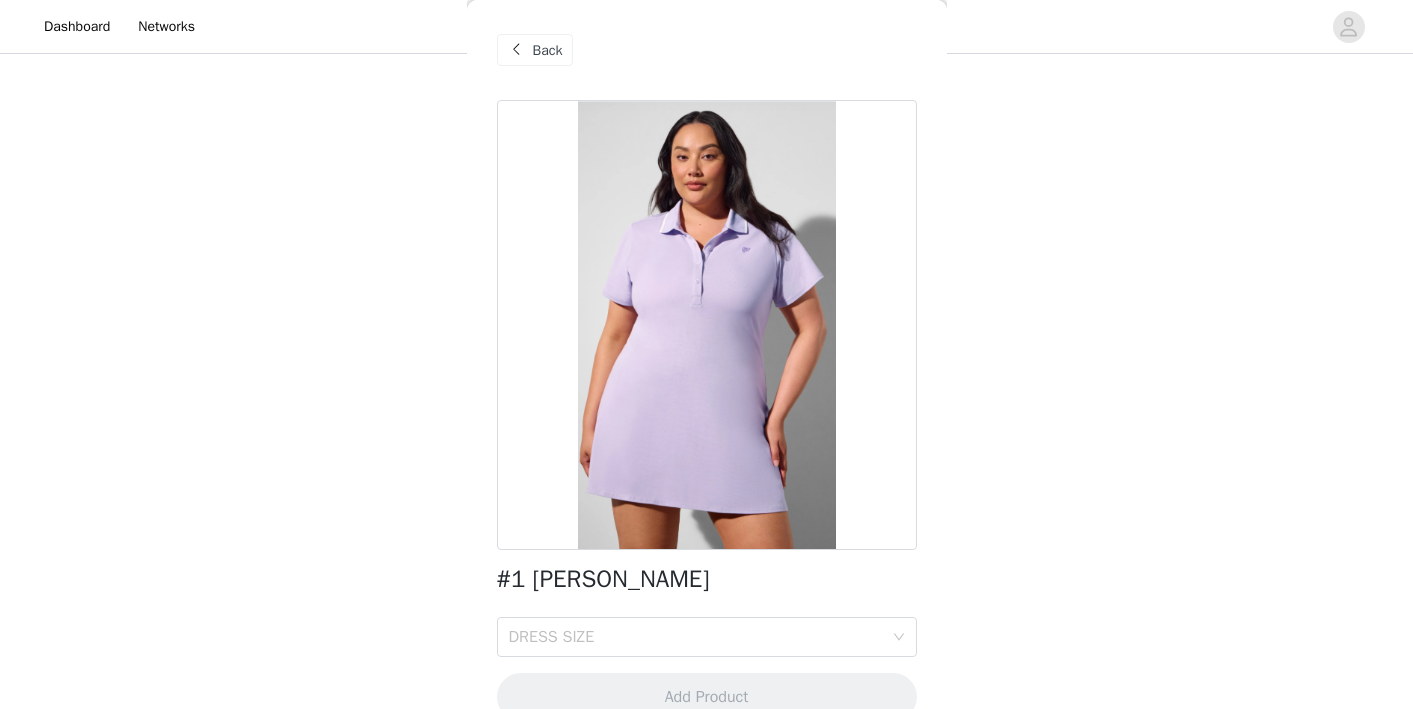 scroll, scrollTop: 36, scrollLeft: 0, axis: vertical 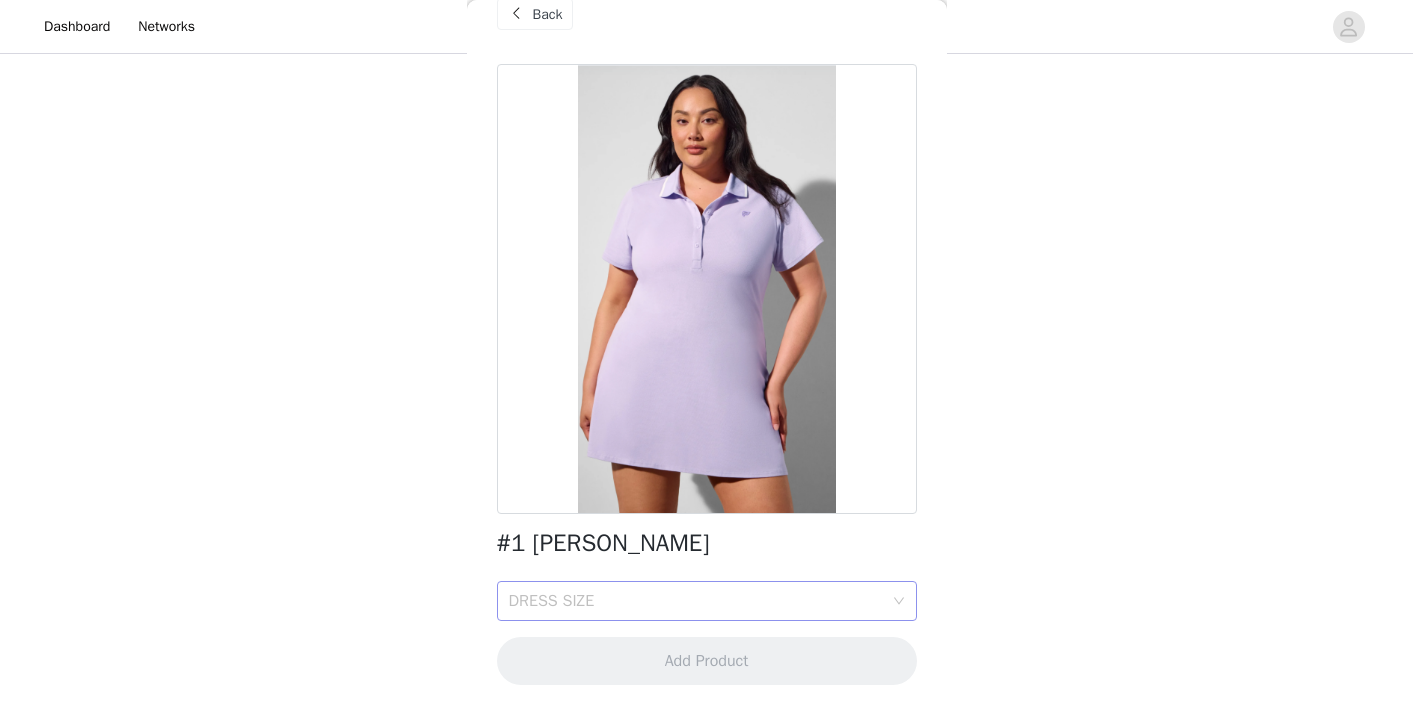 click on "DRESS SIZE" at bounding box center [696, 601] 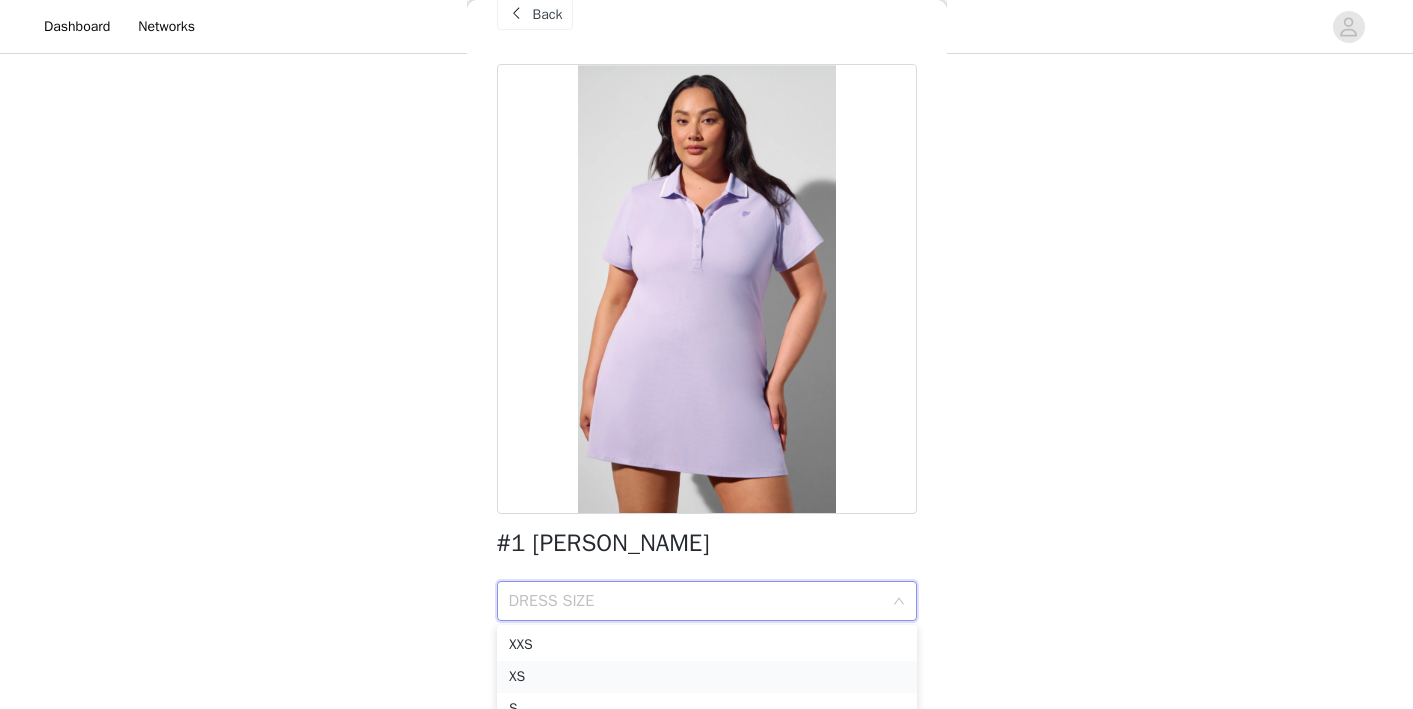 click on "XS" at bounding box center [707, 677] 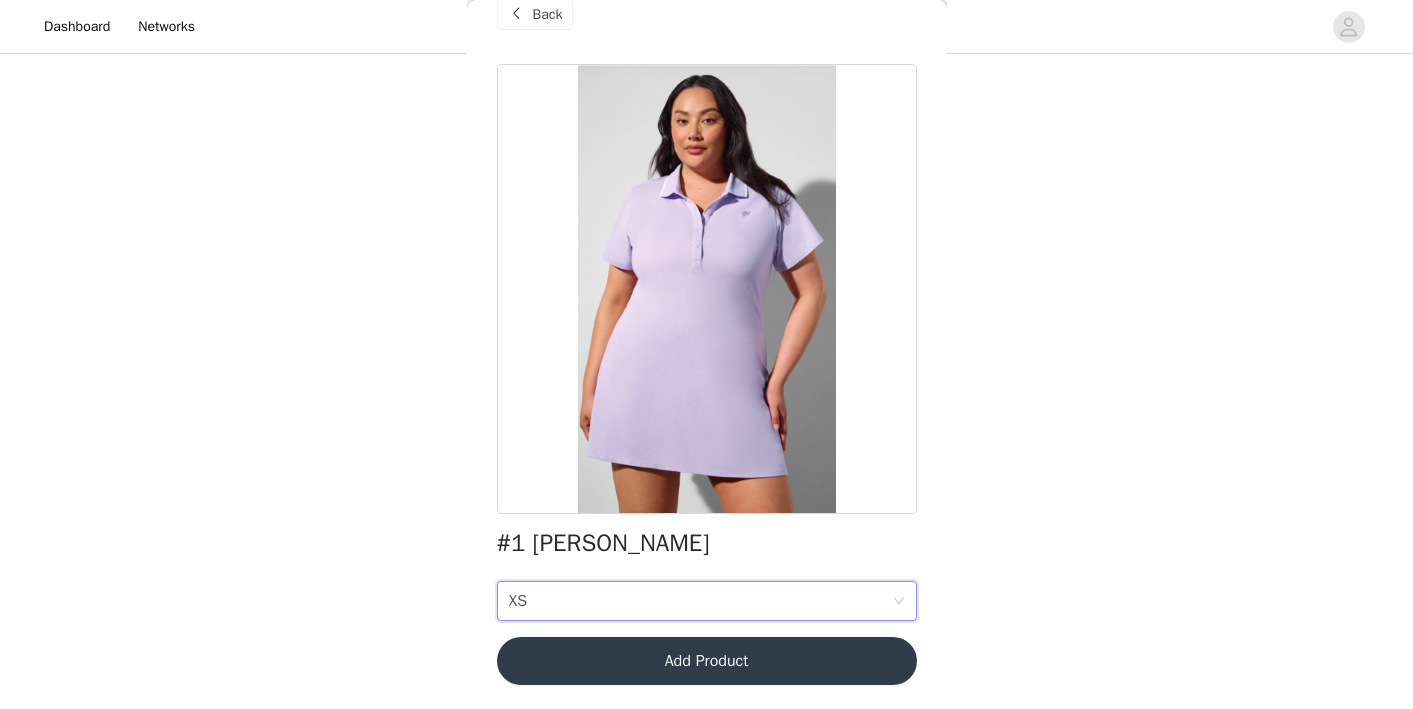 click on "Add Product" at bounding box center (707, 661) 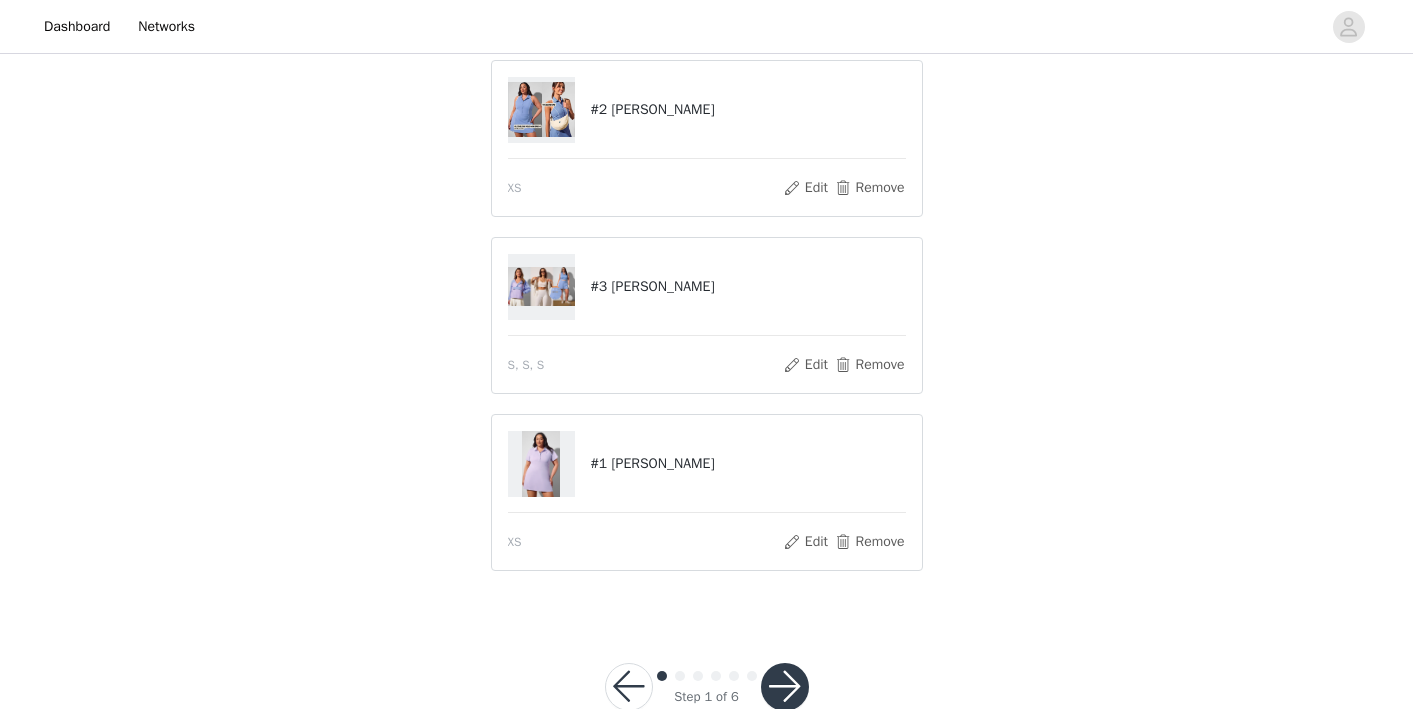 scroll, scrollTop: 211, scrollLeft: 0, axis: vertical 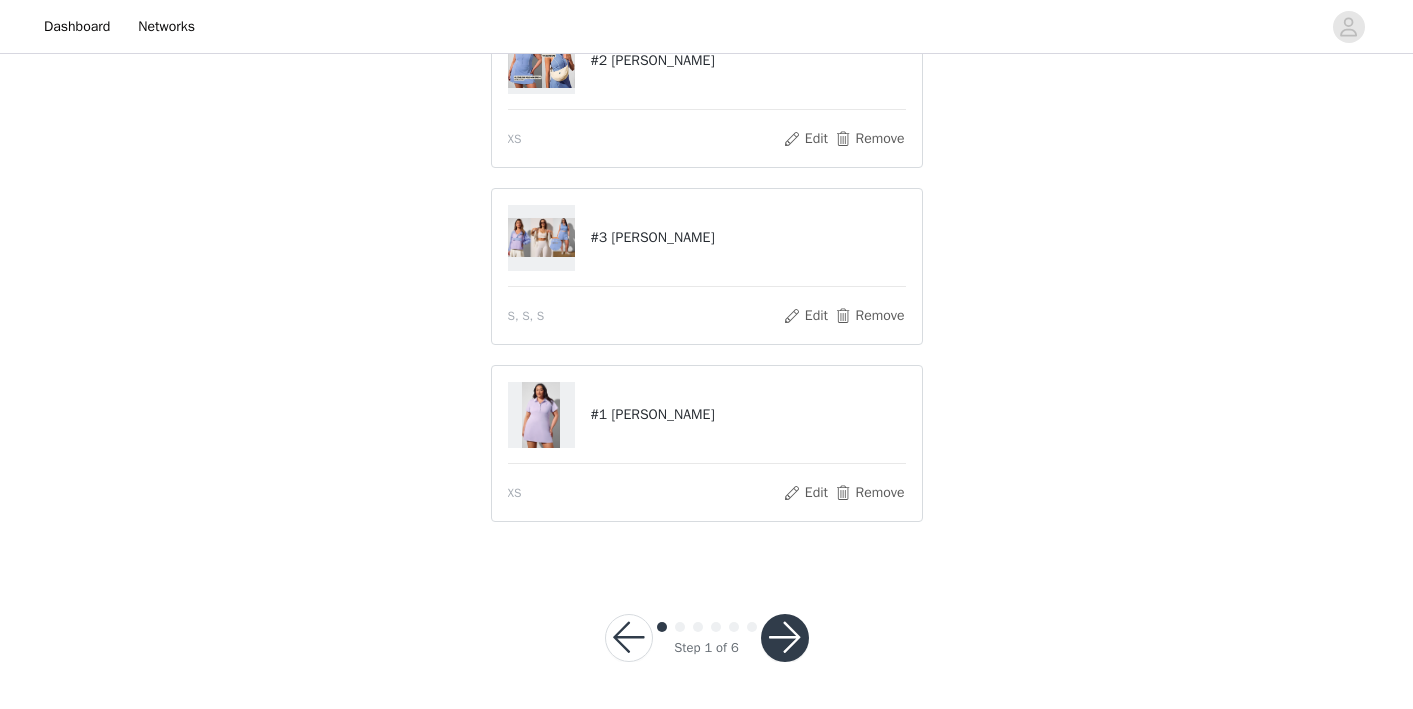 click at bounding box center (785, 638) 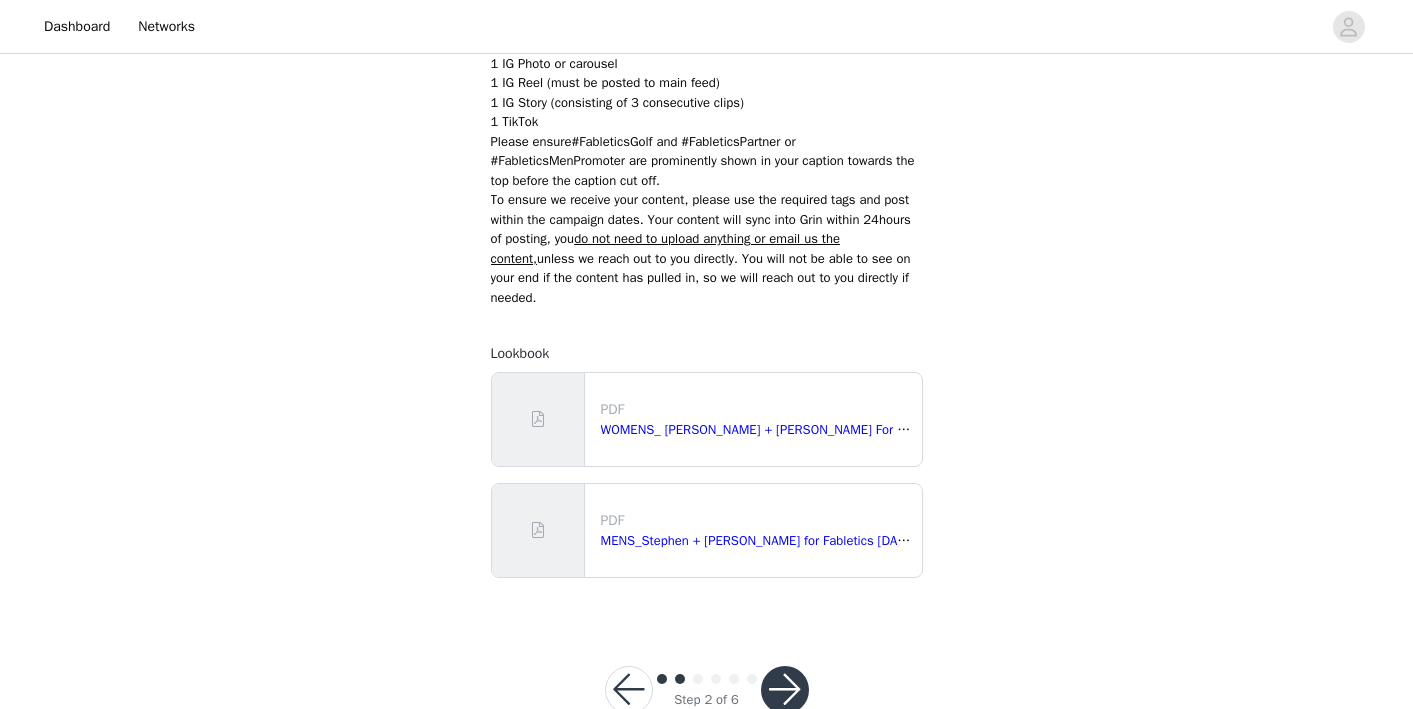 scroll, scrollTop: 402, scrollLeft: 0, axis: vertical 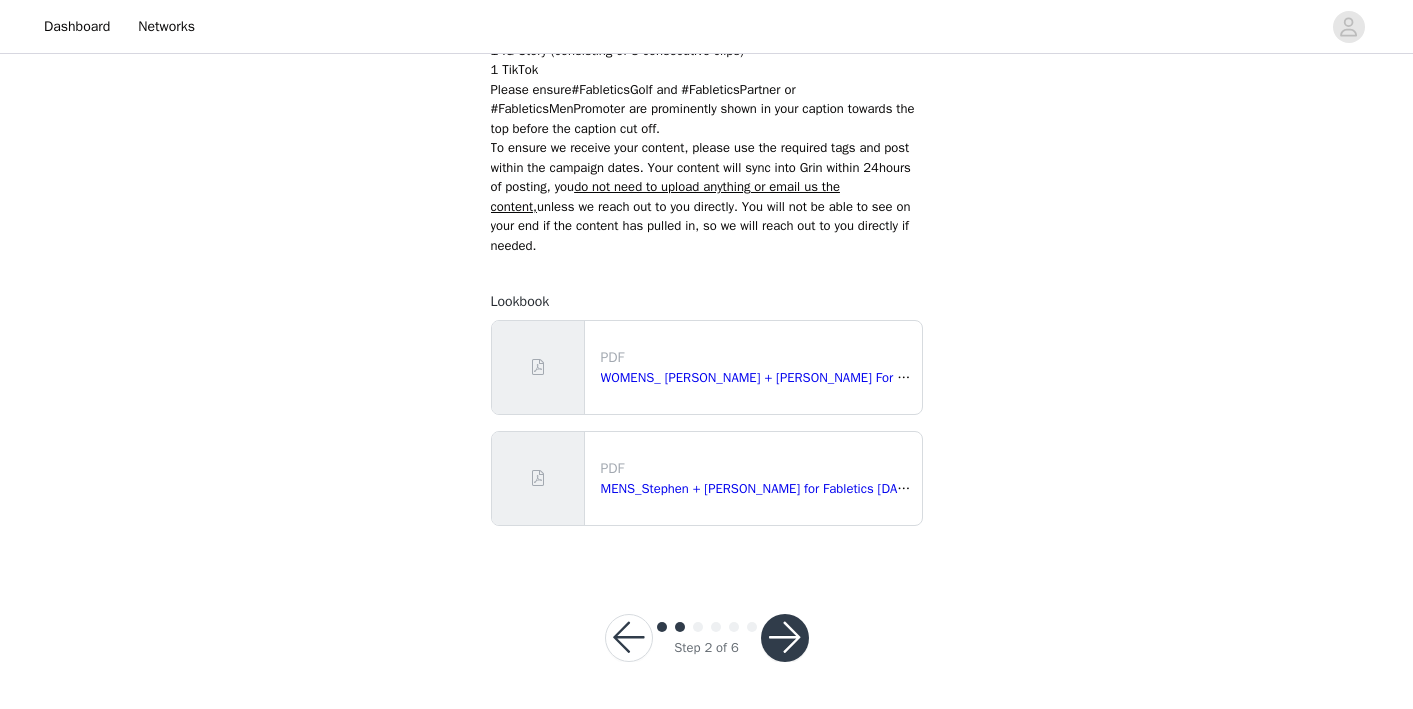 click on "Step 2 of 6" at bounding box center [707, 638] 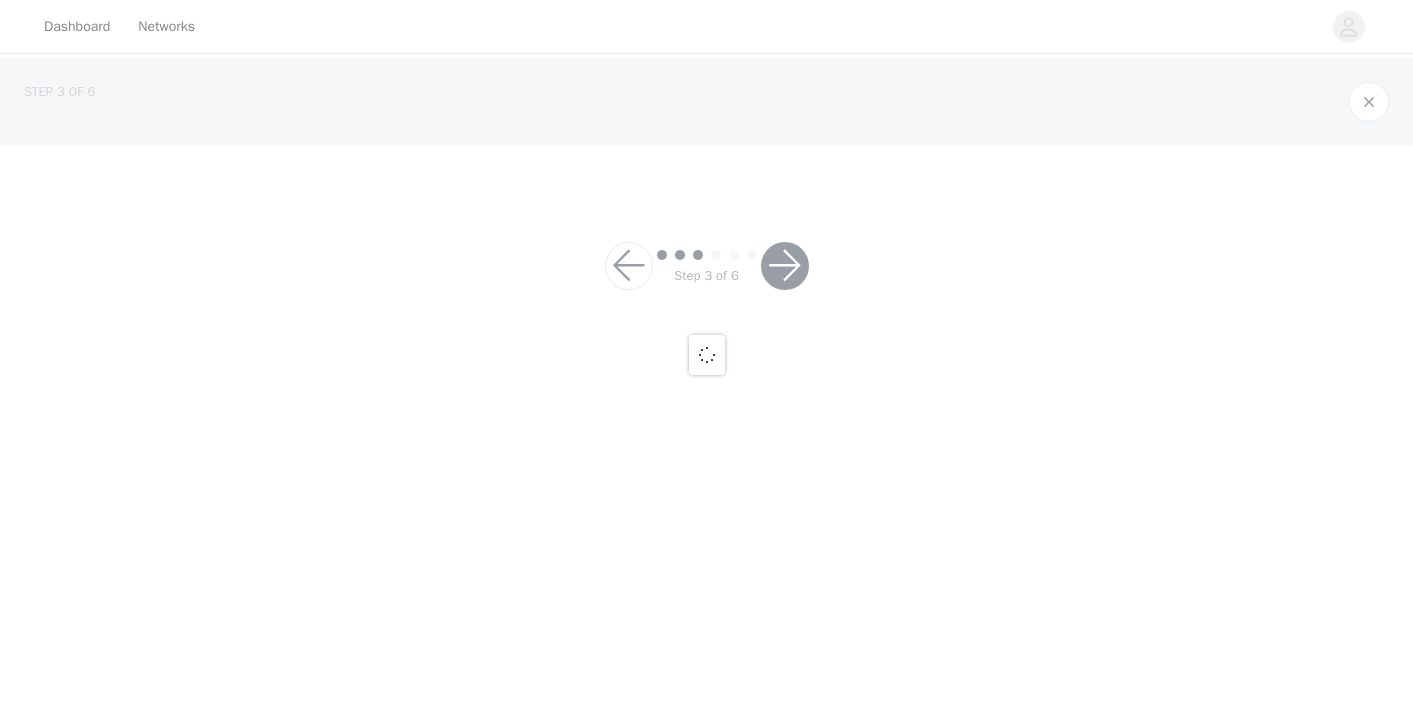 scroll, scrollTop: 0, scrollLeft: 0, axis: both 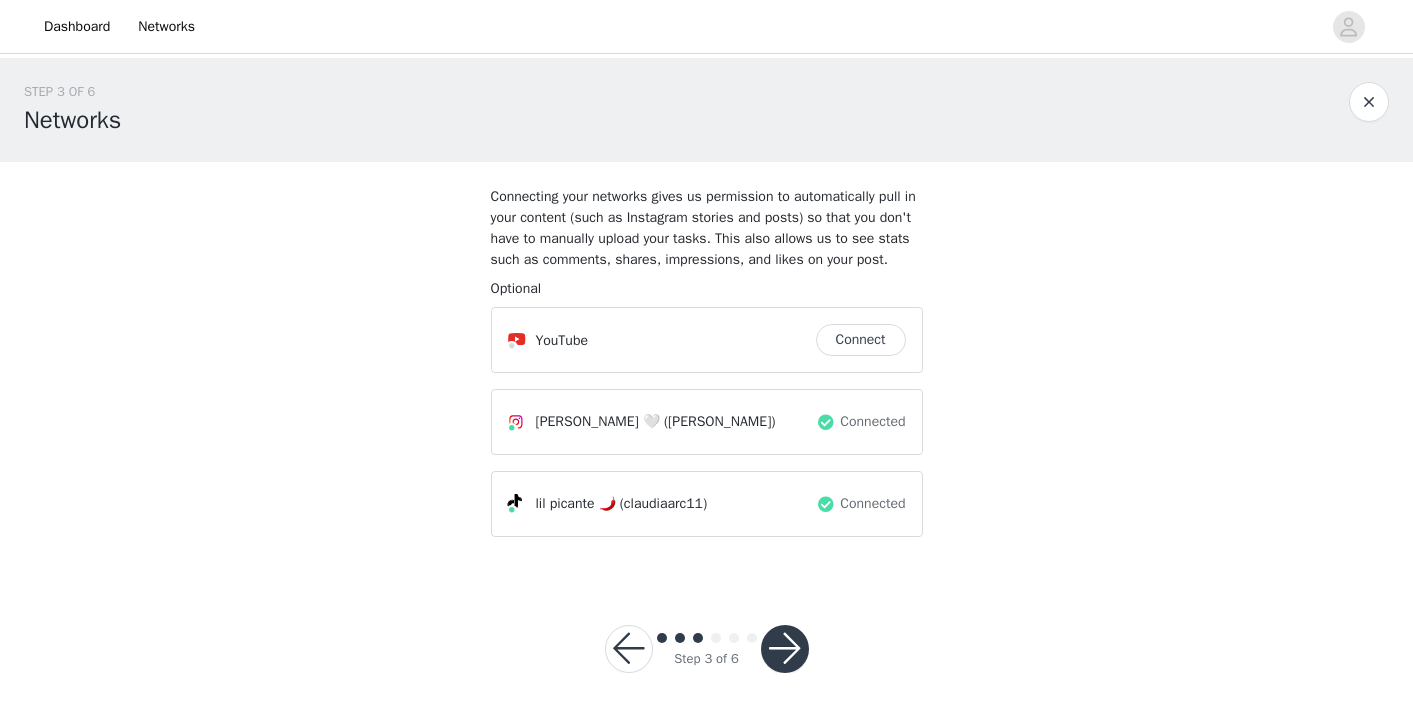 click at bounding box center (785, 649) 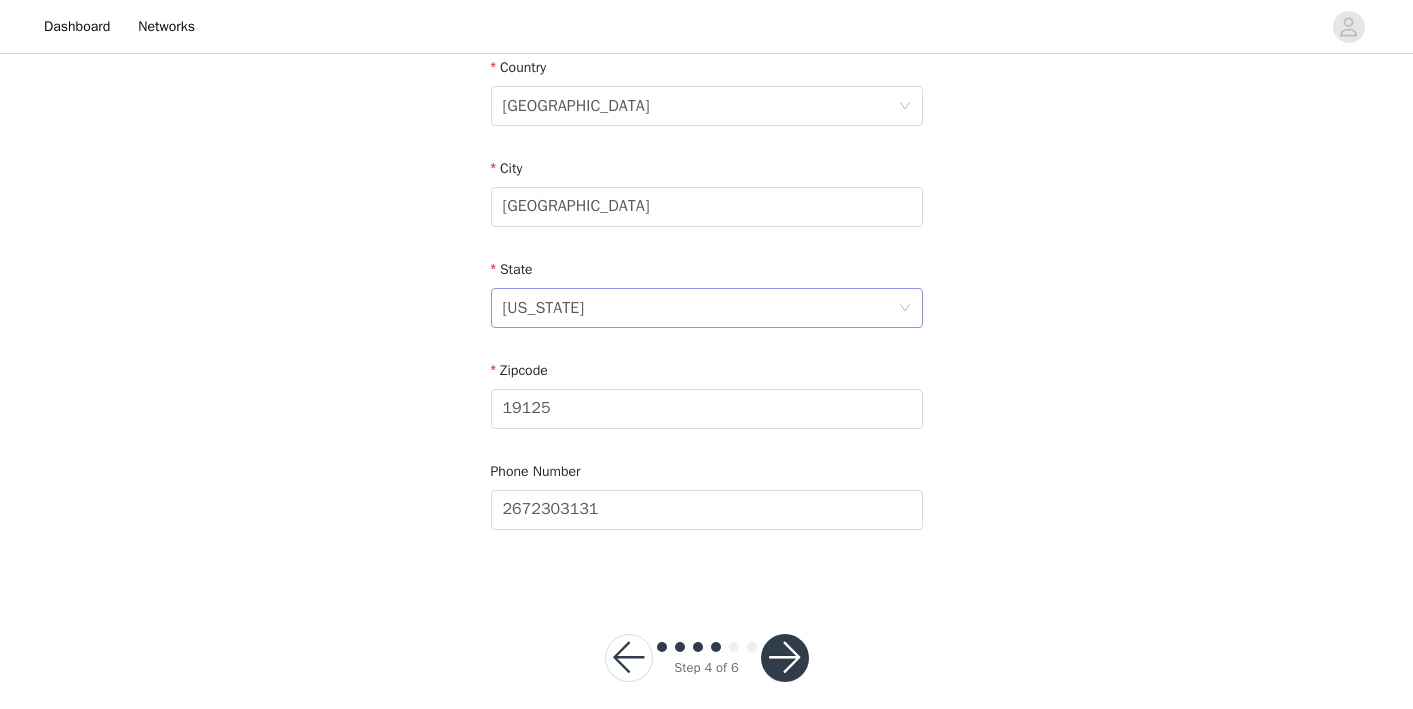 scroll, scrollTop: 654, scrollLeft: 0, axis: vertical 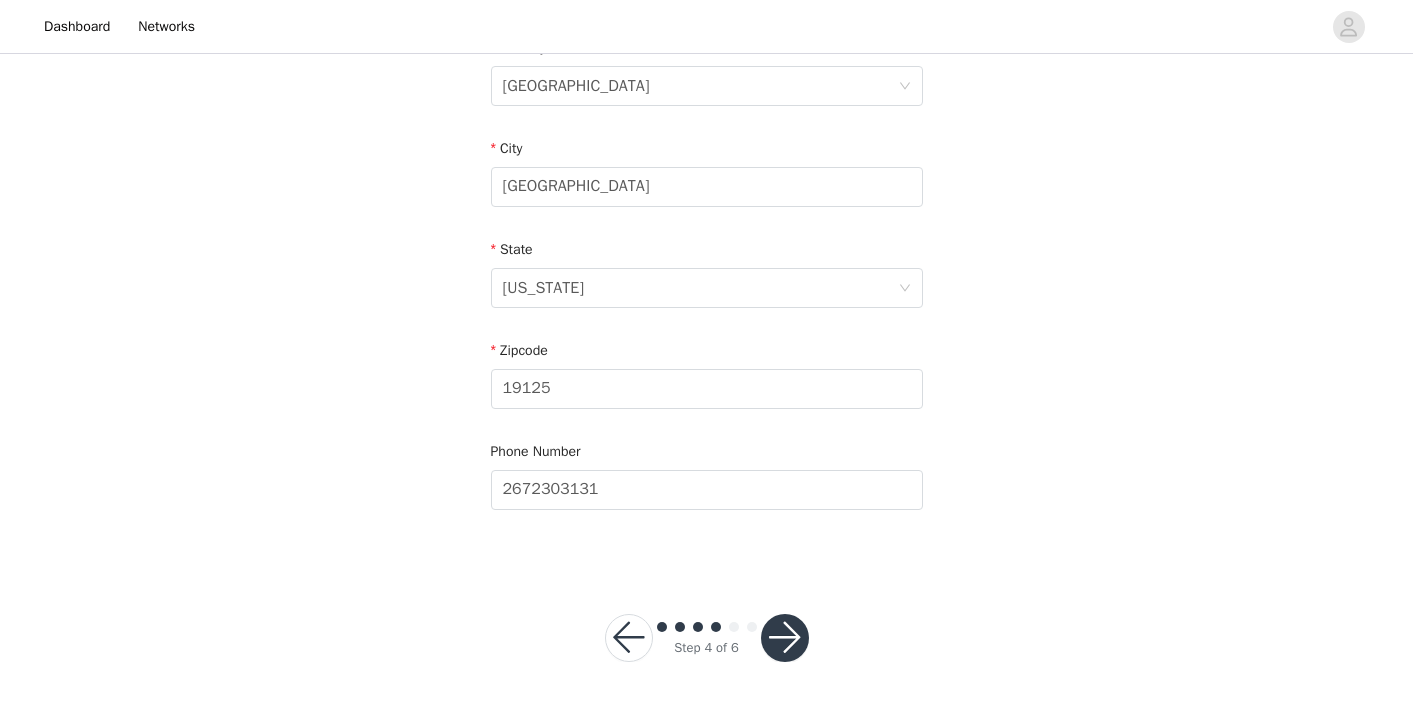 click at bounding box center (785, 638) 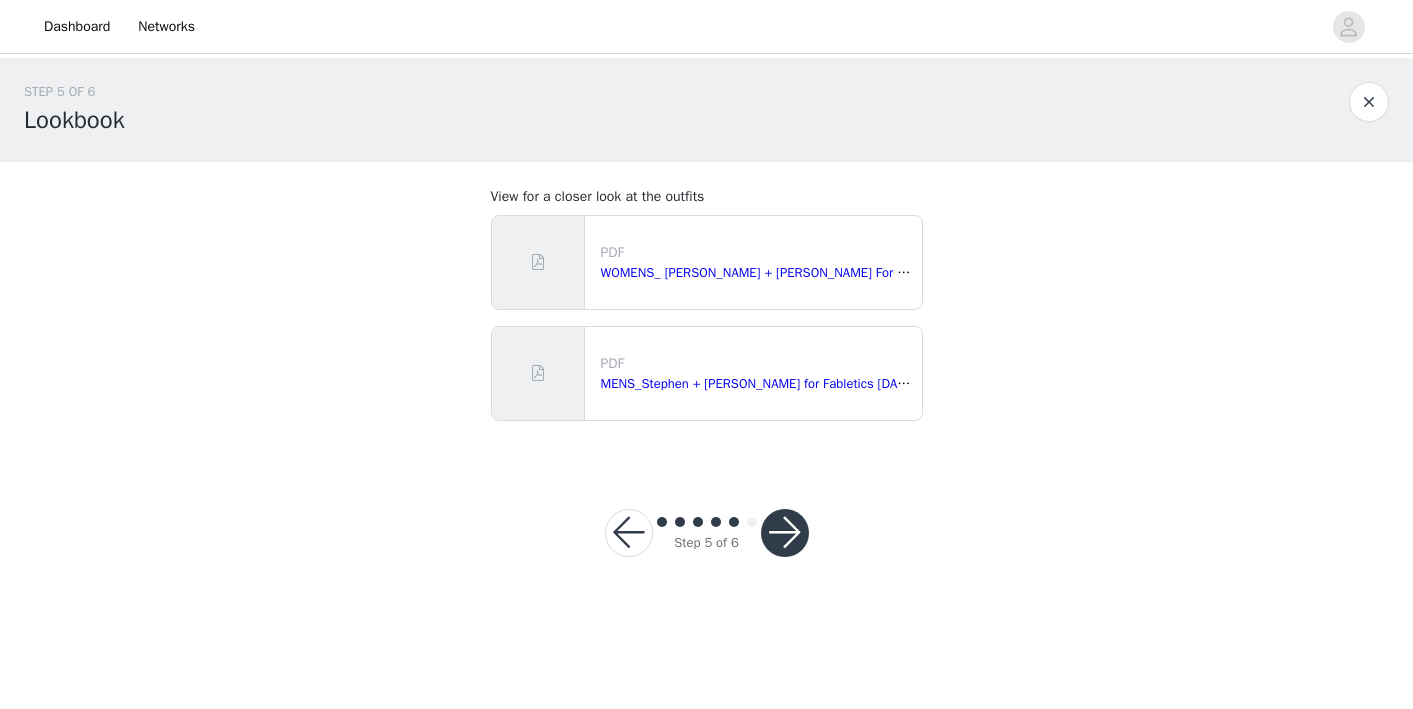 click at bounding box center [785, 533] 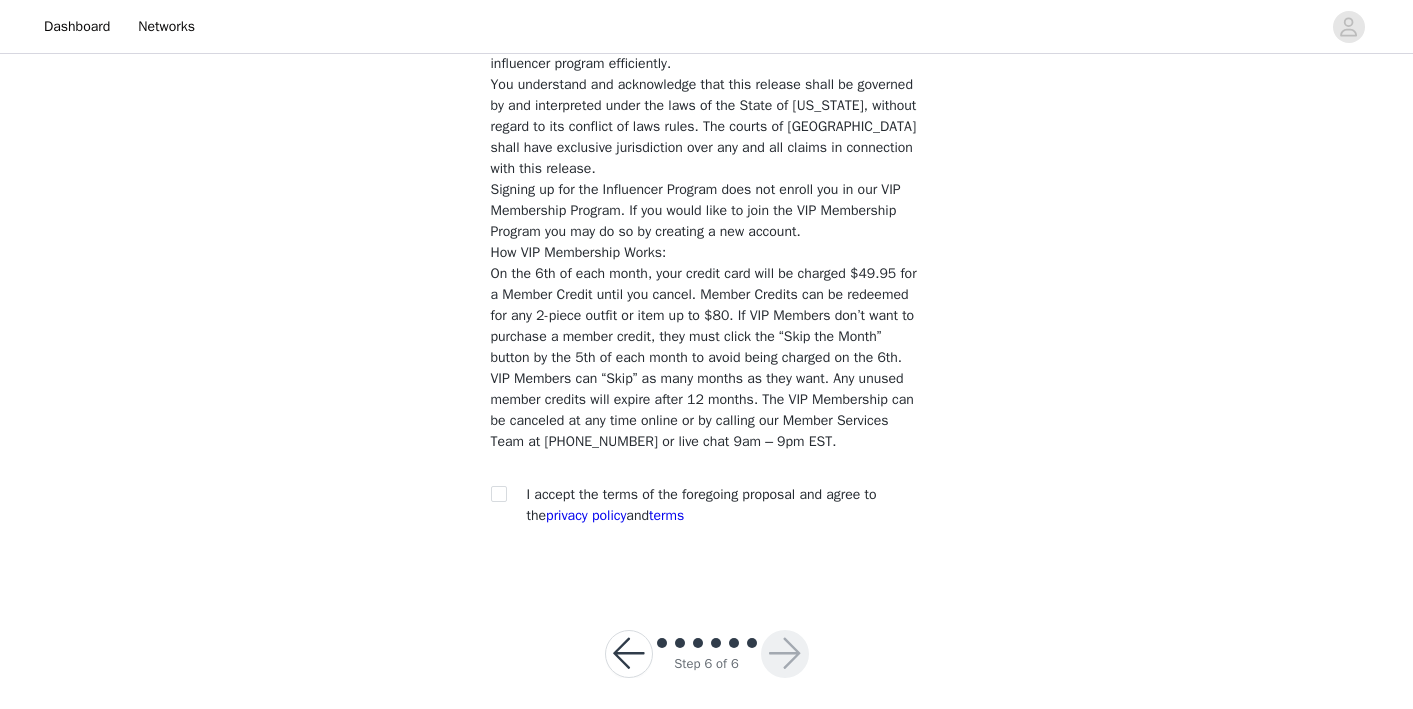 scroll, scrollTop: 1706, scrollLeft: 0, axis: vertical 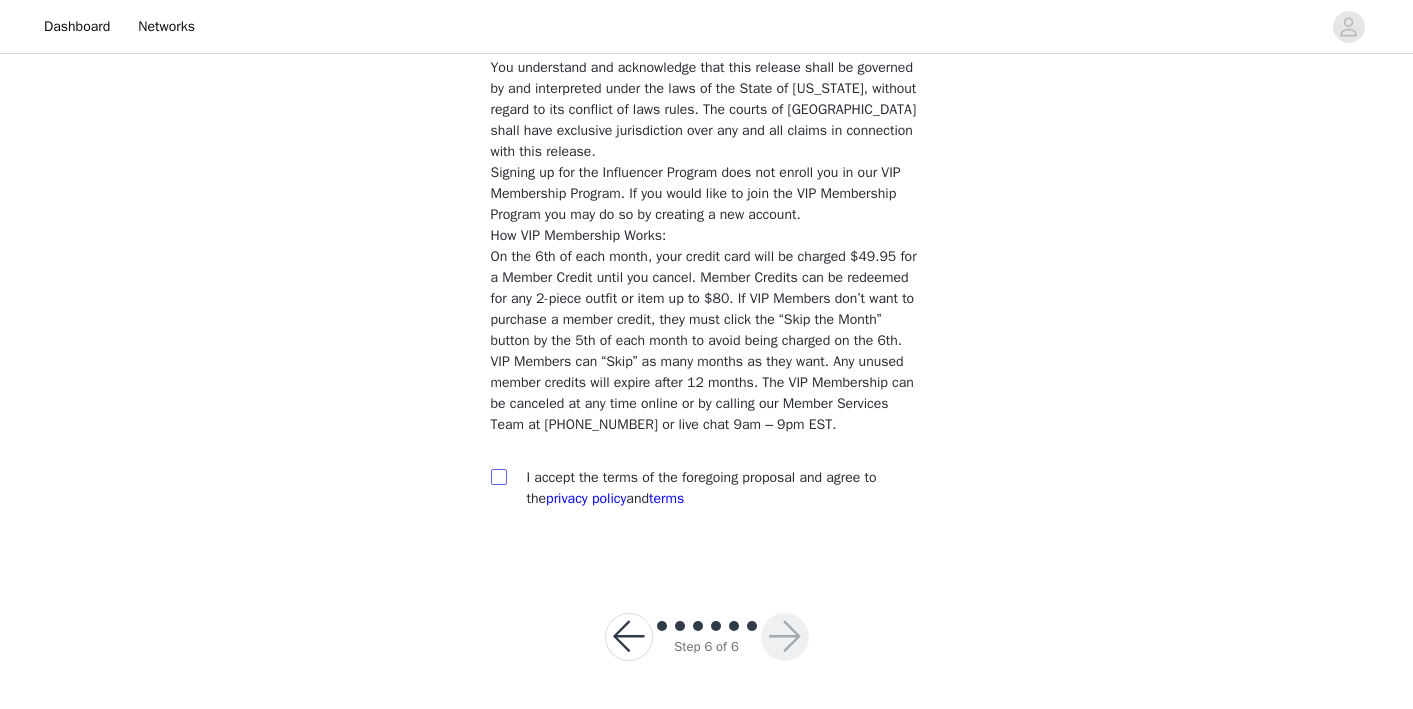 click at bounding box center (498, 476) 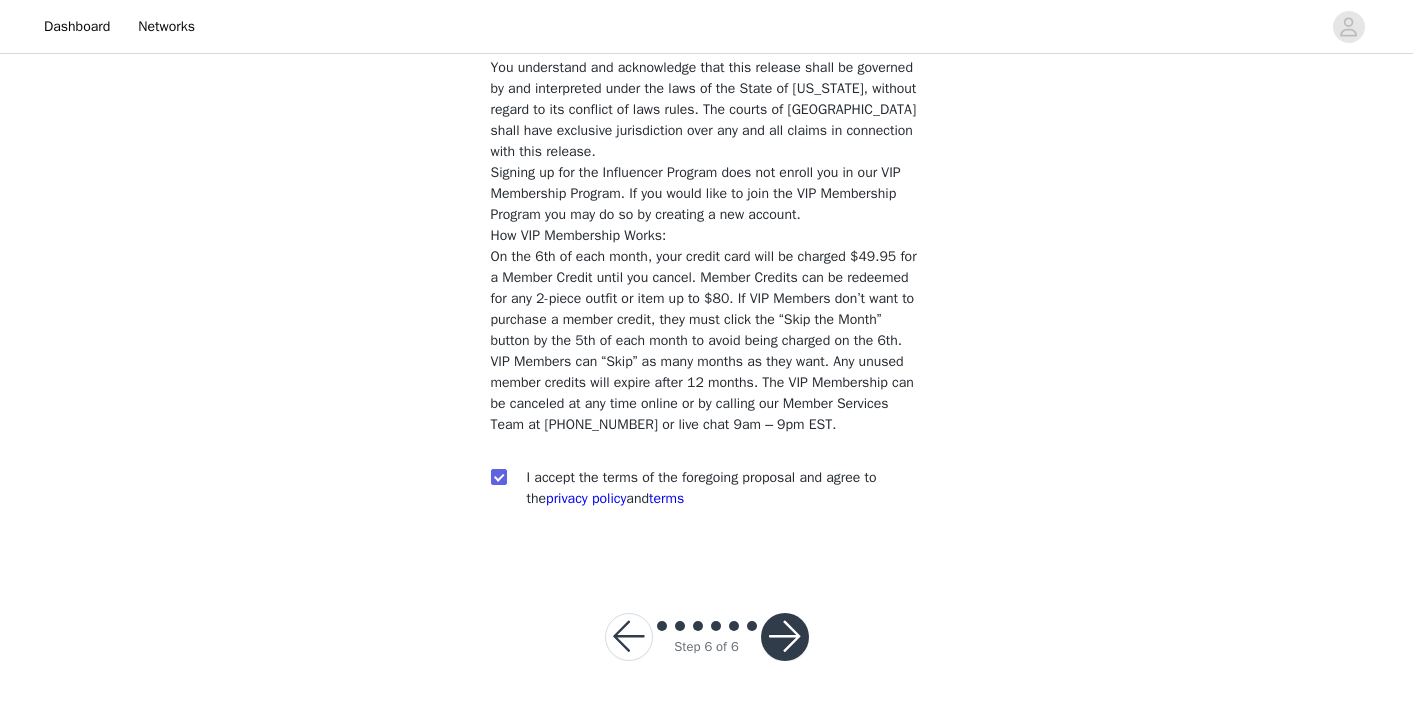 click at bounding box center [785, 637] 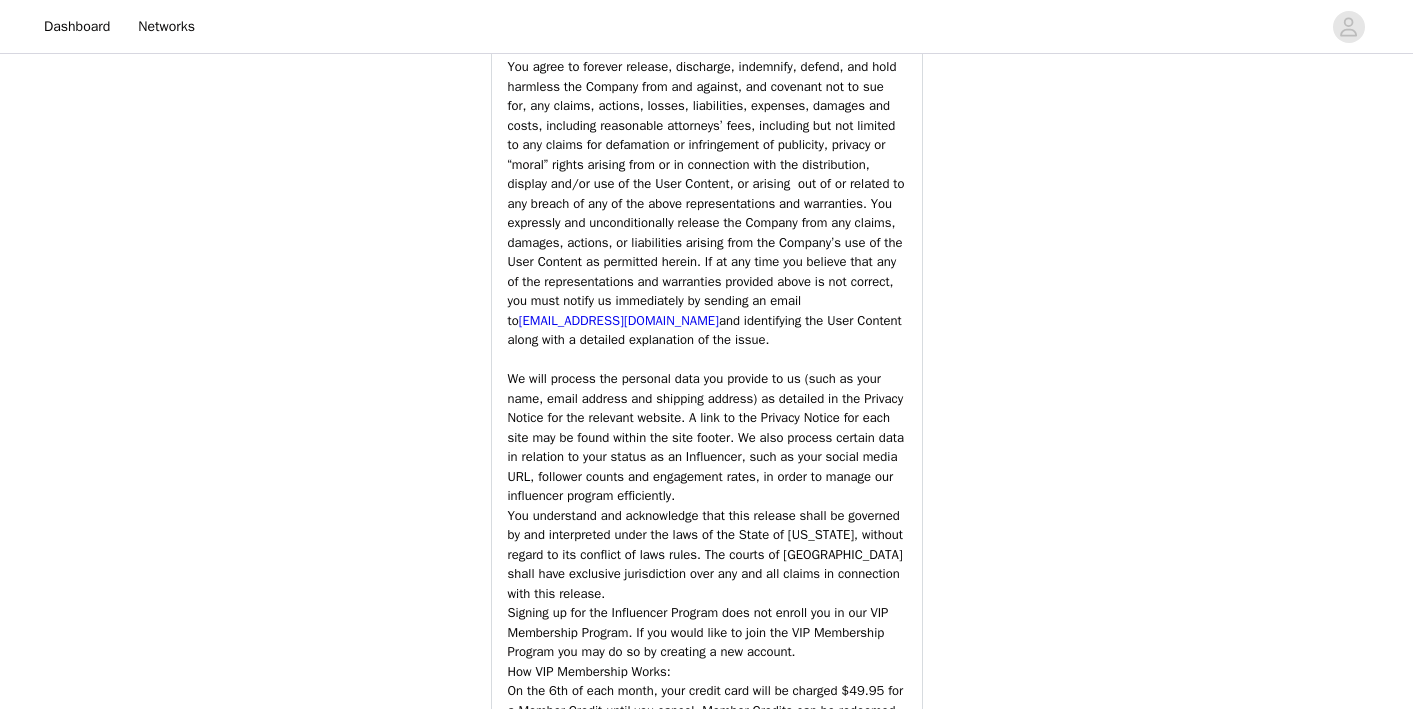 scroll, scrollTop: 2771, scrollLeft: 0, axis: vertical 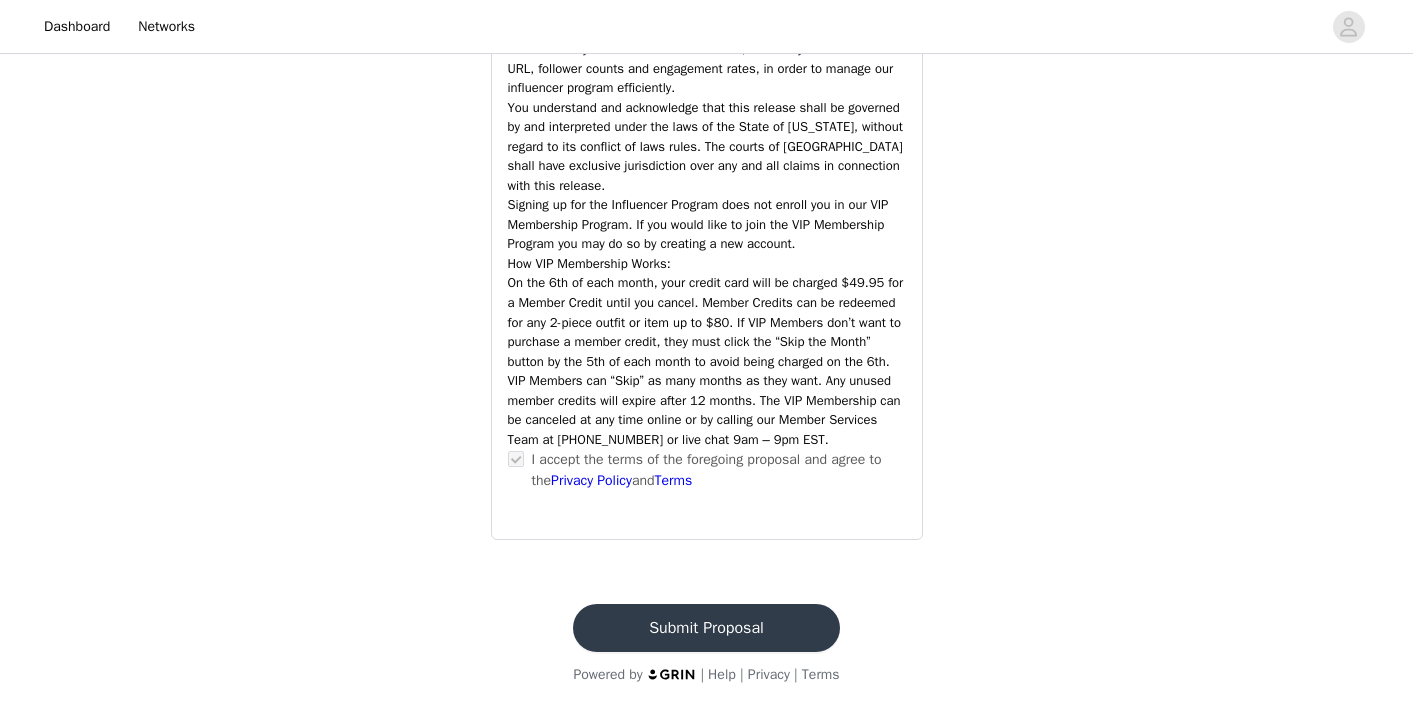 click on "Submit Proposal" at bounding box center [706, 628] 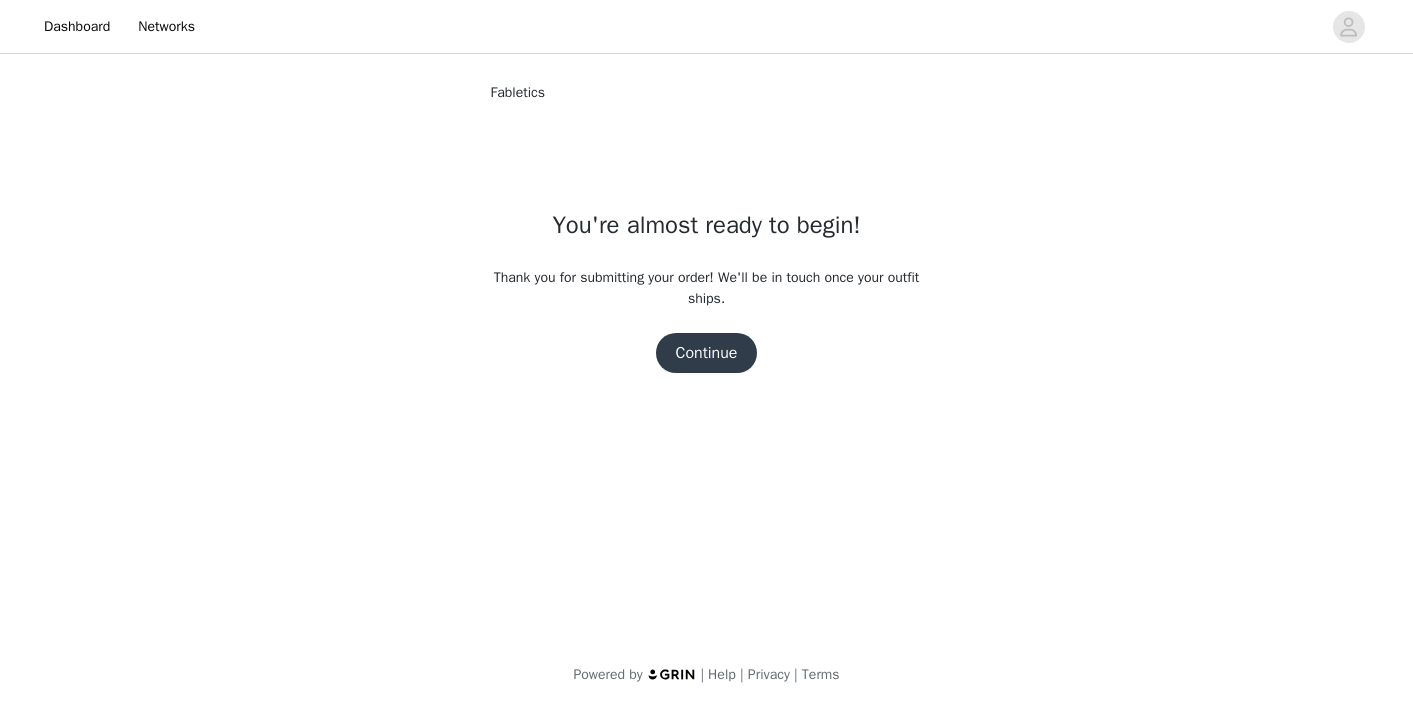 click on "Continue" at bounding box center [707, 353] 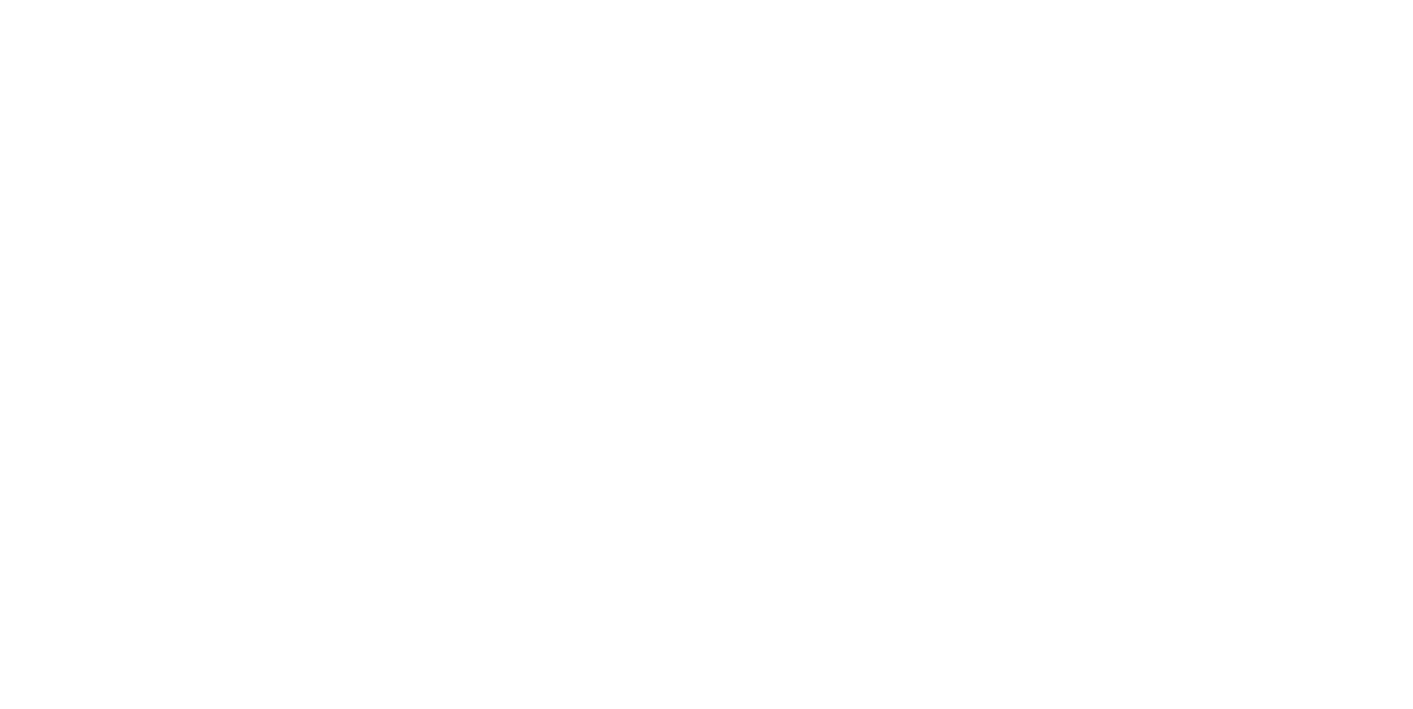 scroll, scrollTop: 0, scrollLeft: 0, axis: both 